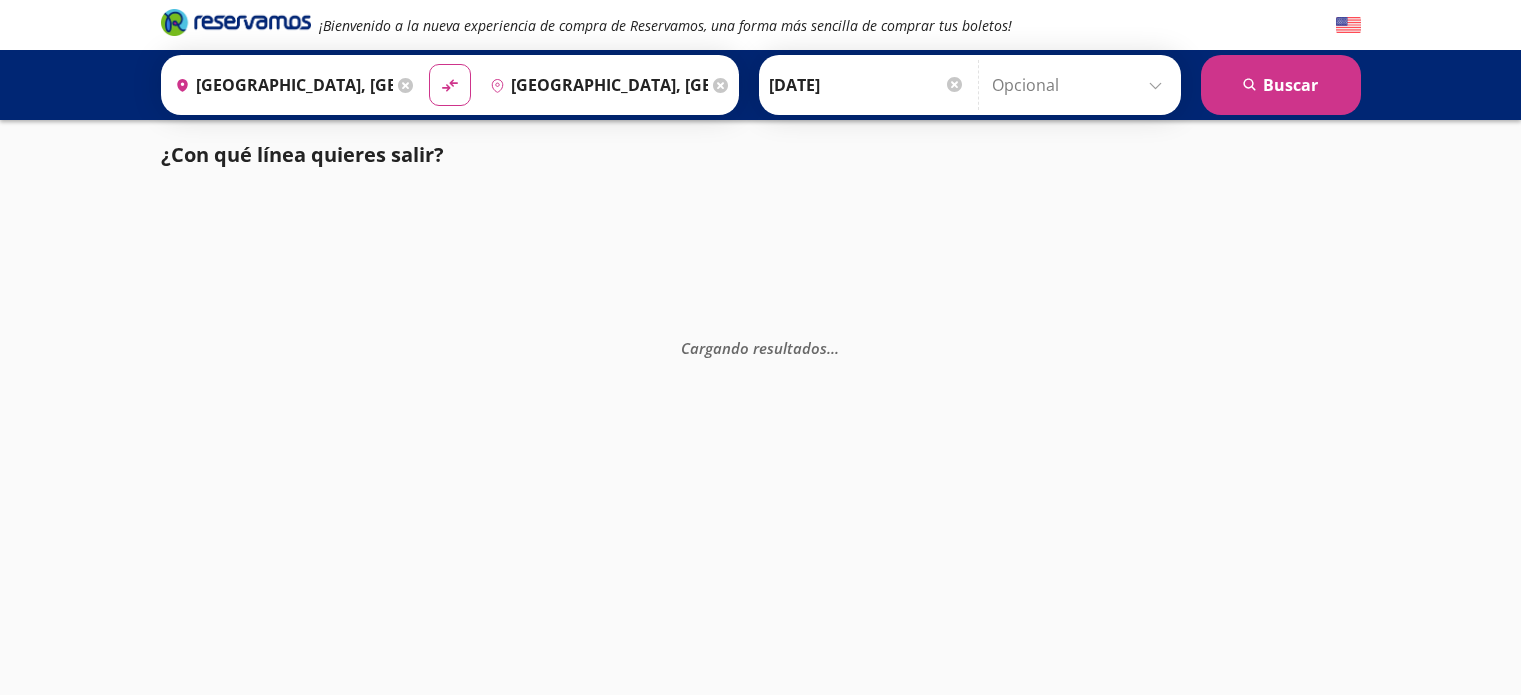 scroll, scrollTop: 0, scrollLeft: 0, axis: both 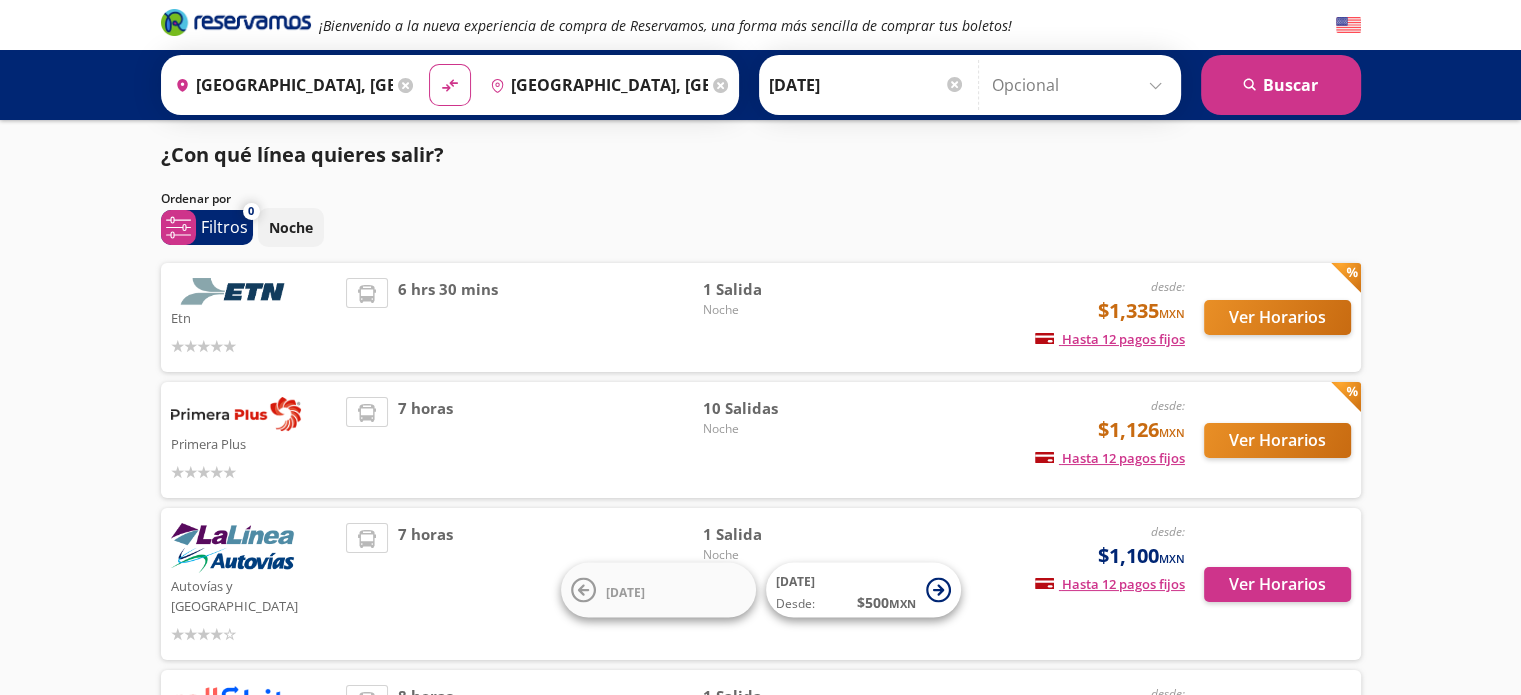click at bounding box center (254, 345) 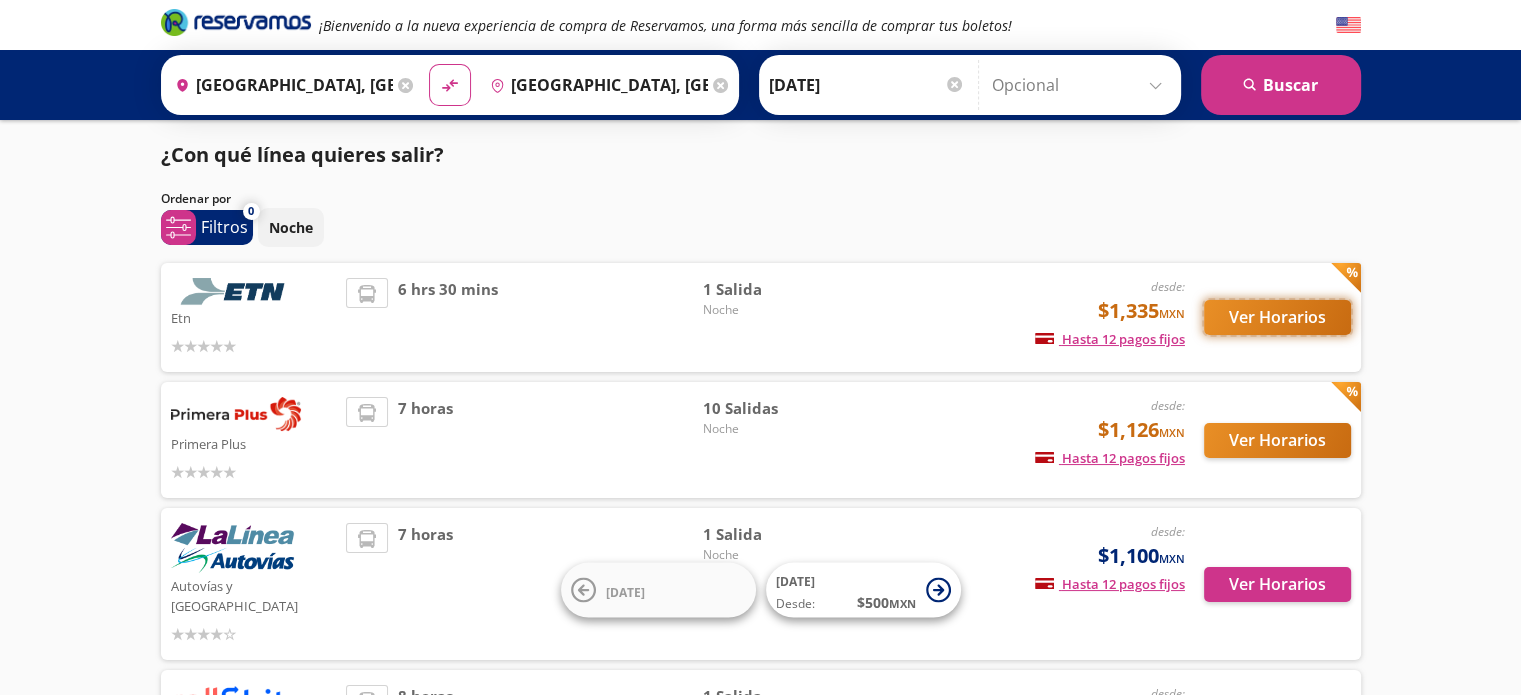 click on "Ver Horarios" at bounding box center [1277, 317] 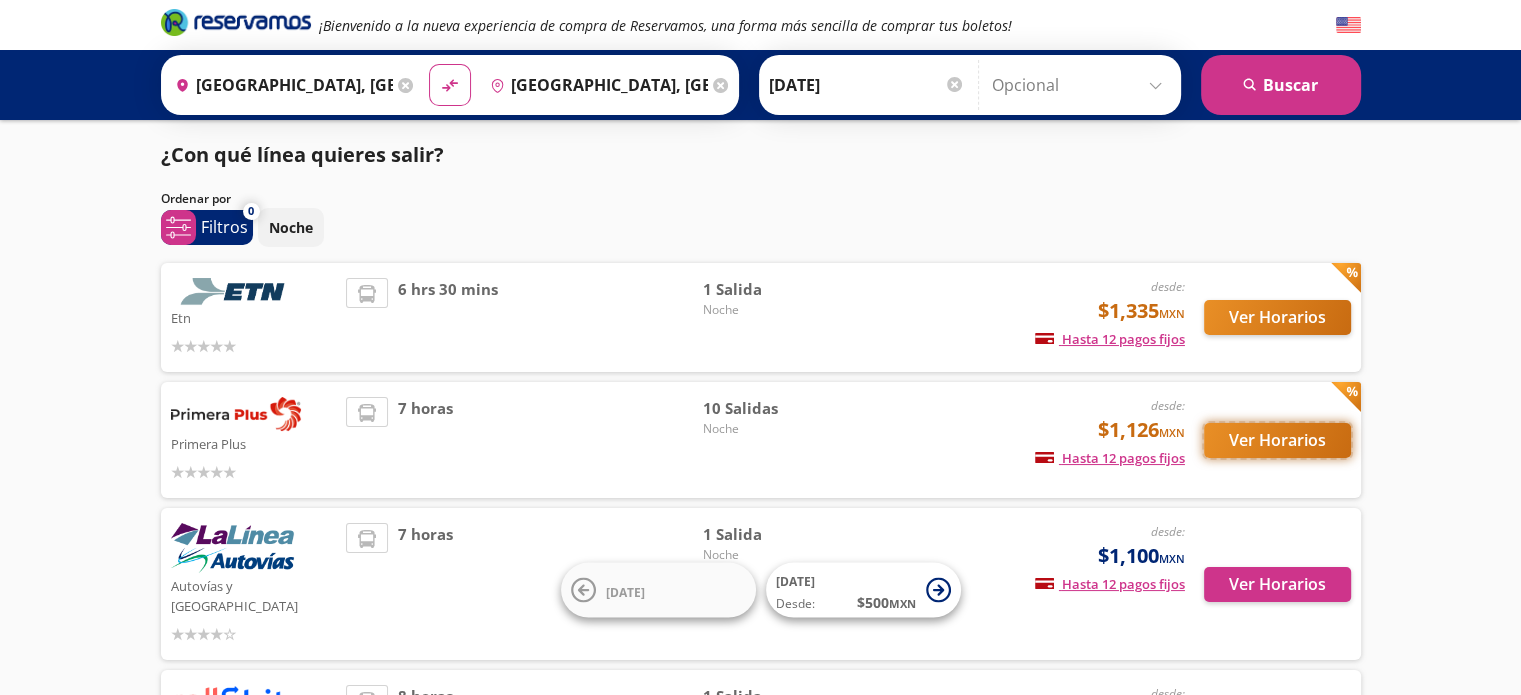 click on "Ver Horarios" at bounding box center (1277, 440) 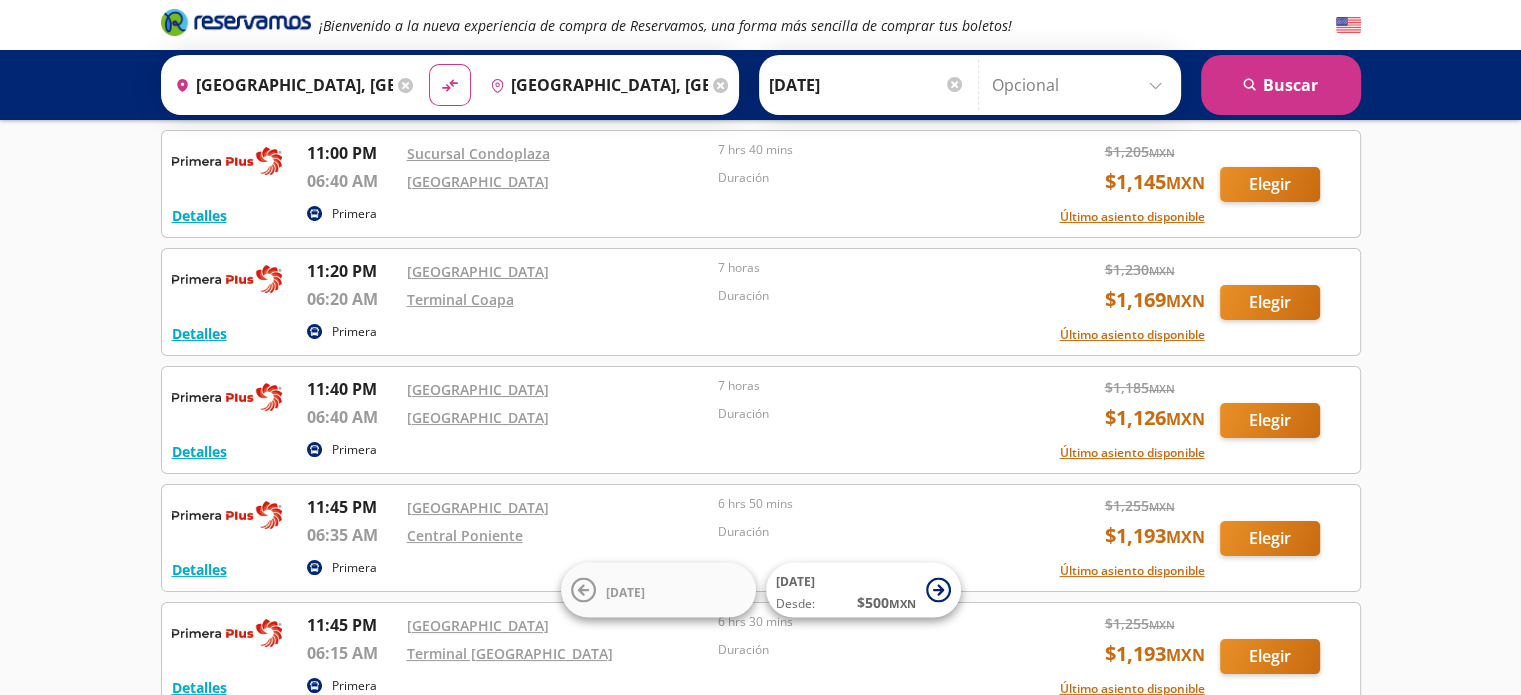 scroll, scrollTop: 0, scrollLeft: 0, axis: both 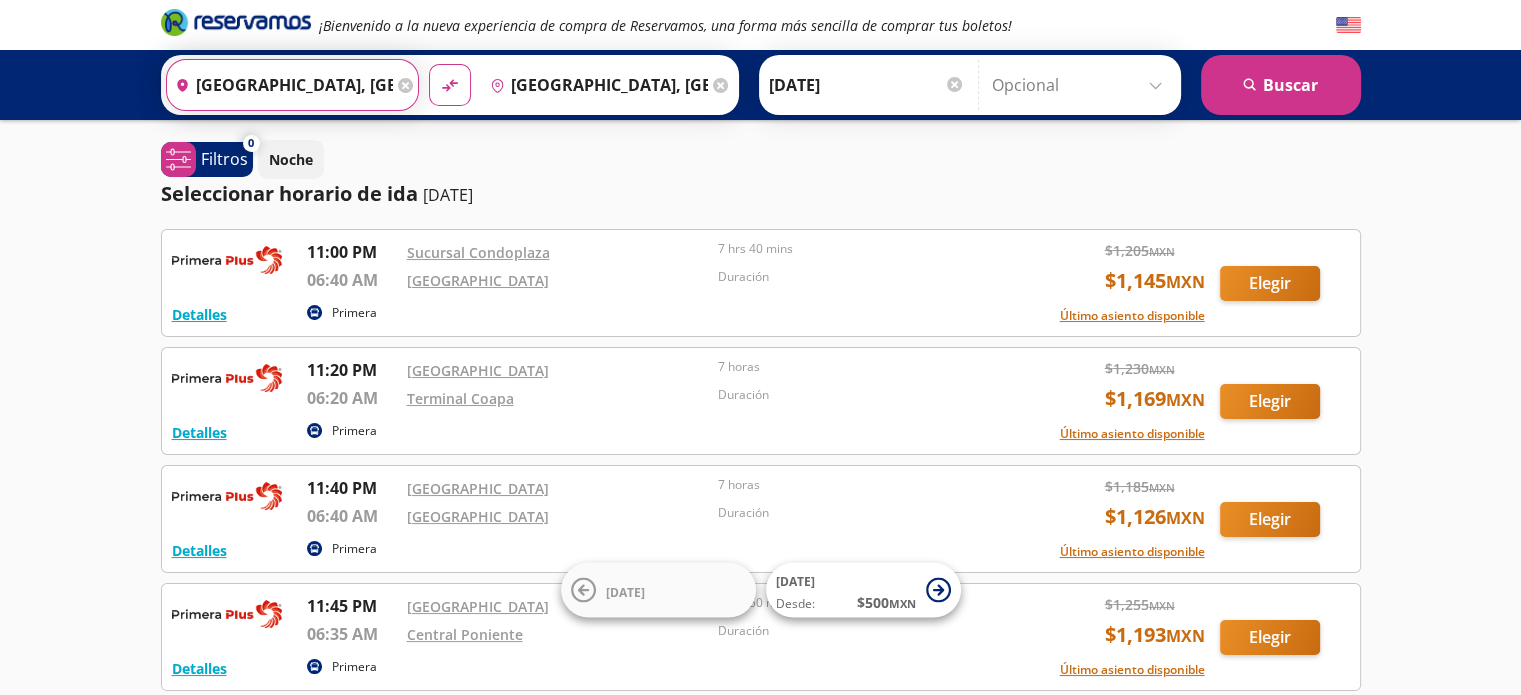 click on "[GEOGRAPHIC_DATA], [GEOGRAPHIC_DATA]" at bounding box center [280, 85] 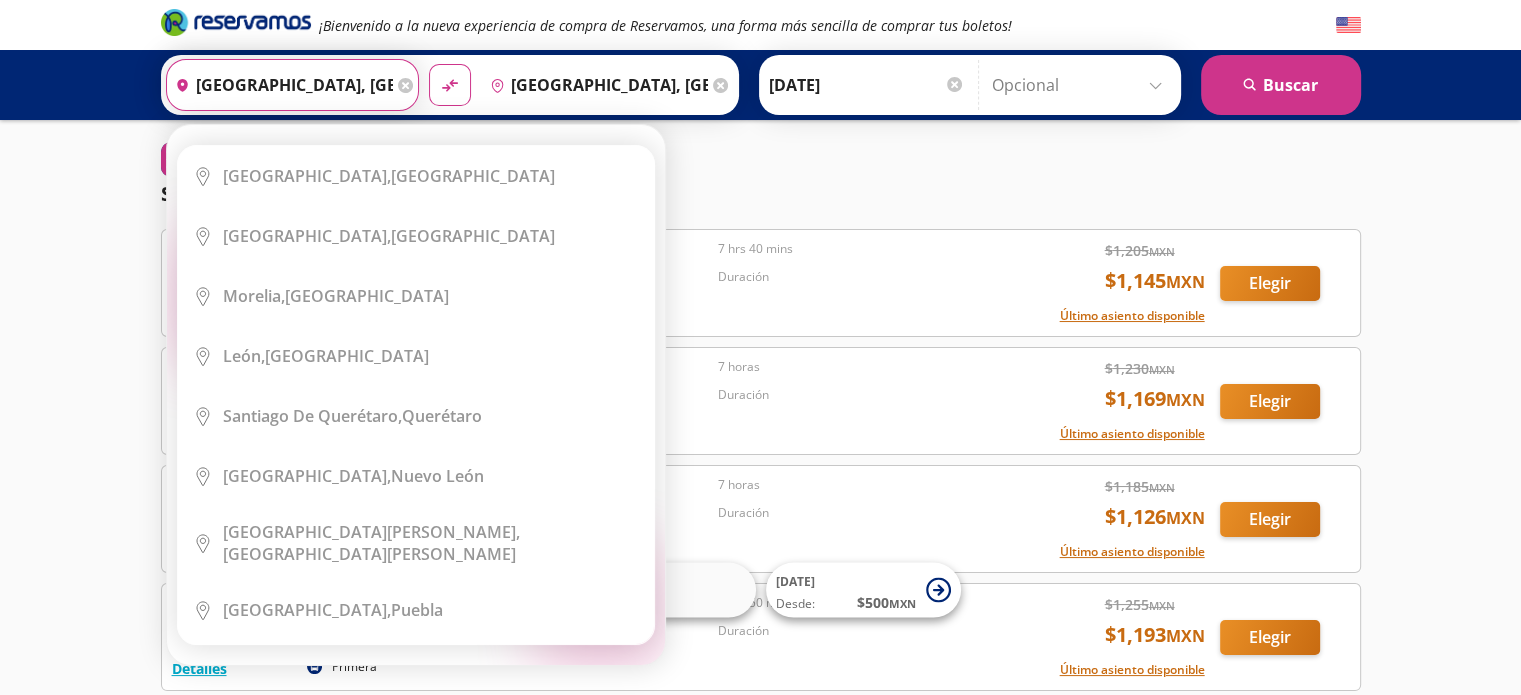 click on "[GEOGRAPHIC_DATA], [GEOGRAPHIC_DATA]" at bounding box center [280, 85] 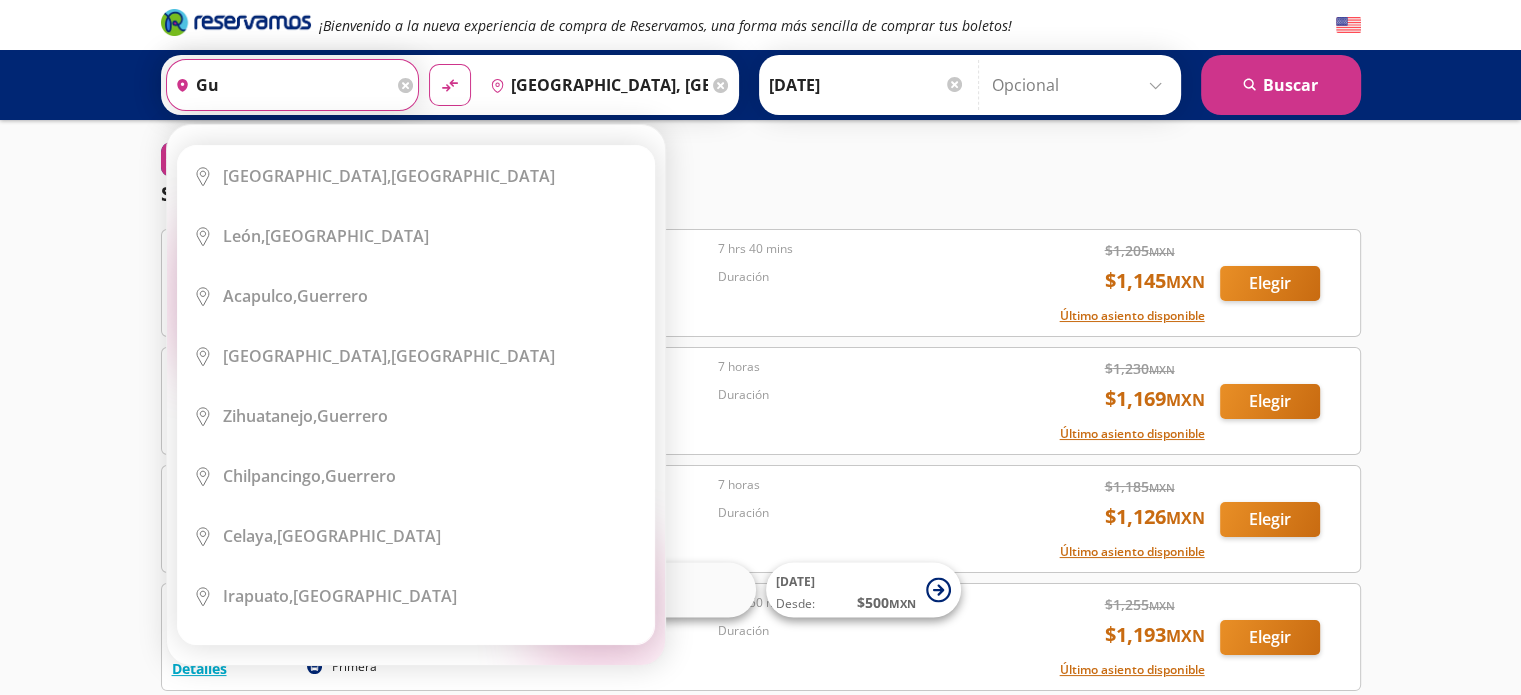 type on "g" 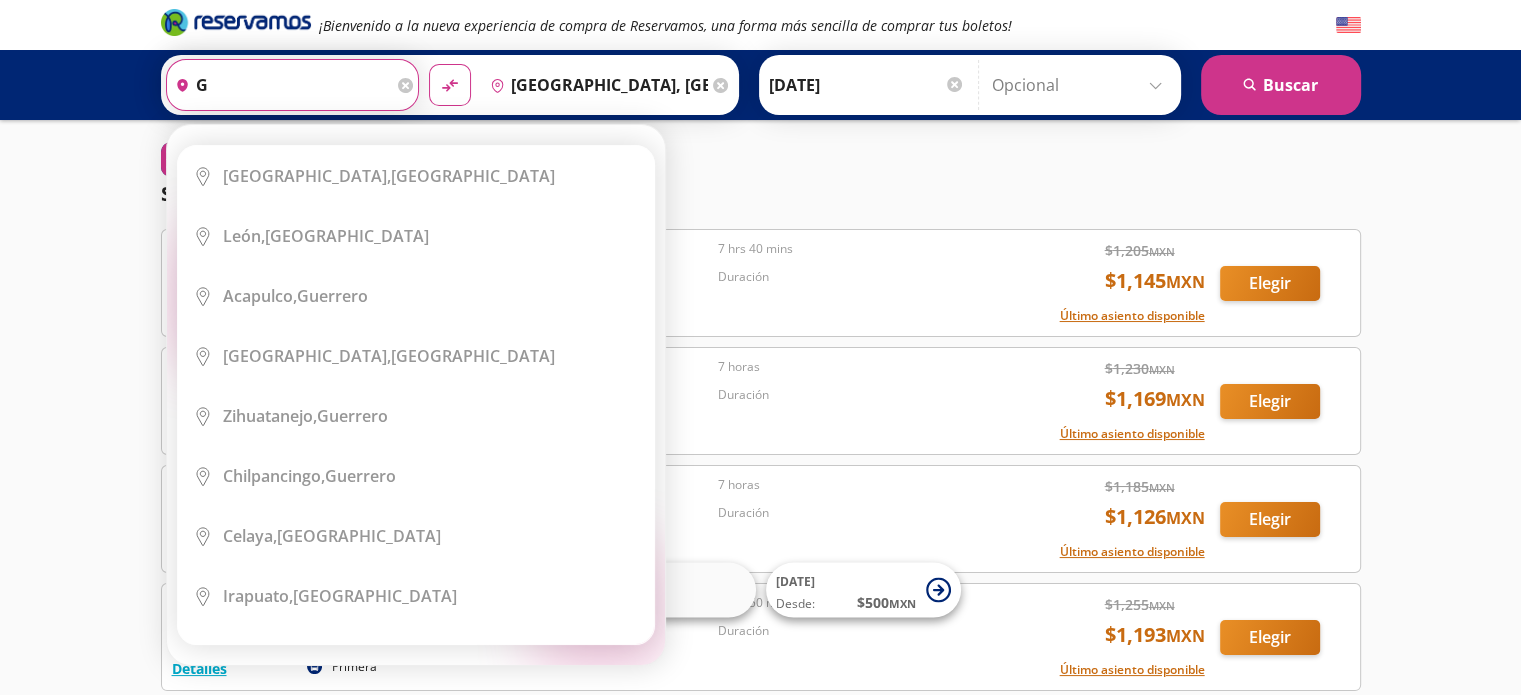 type 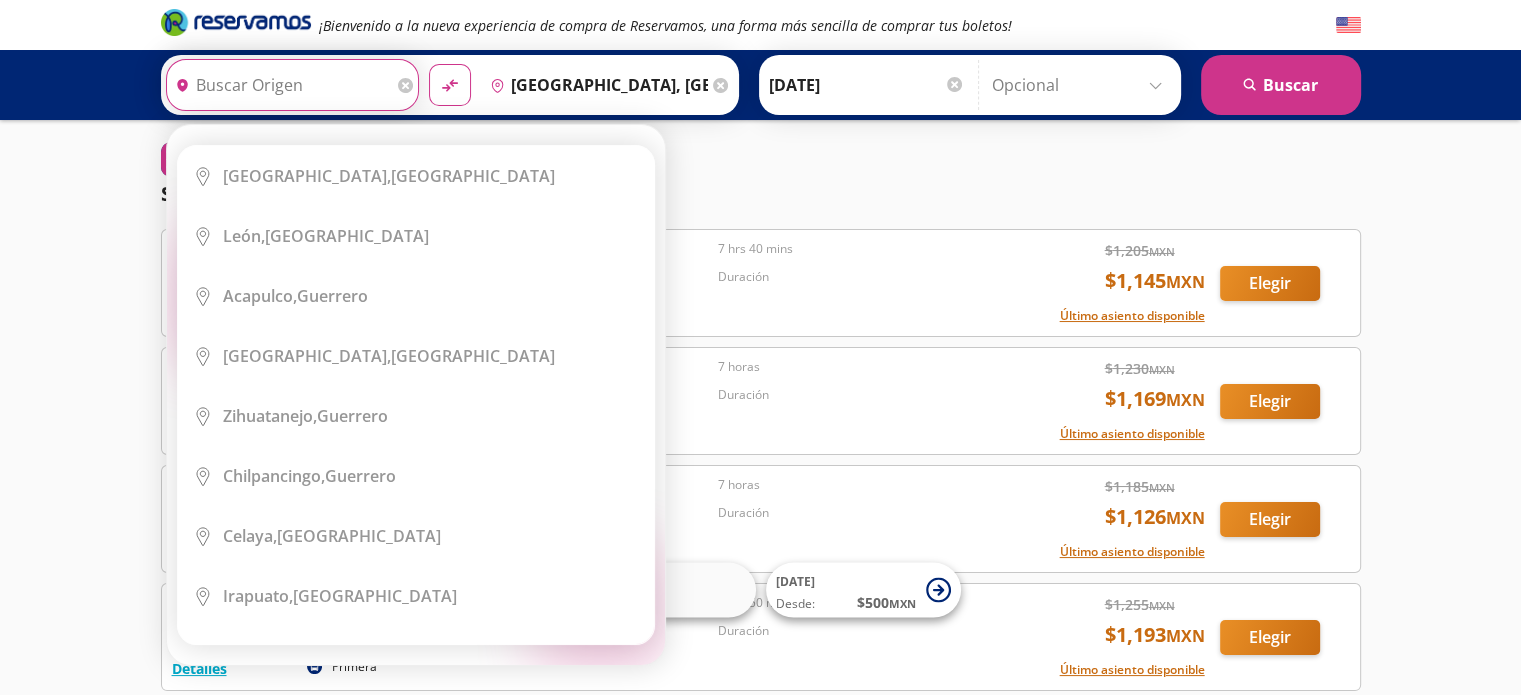 type 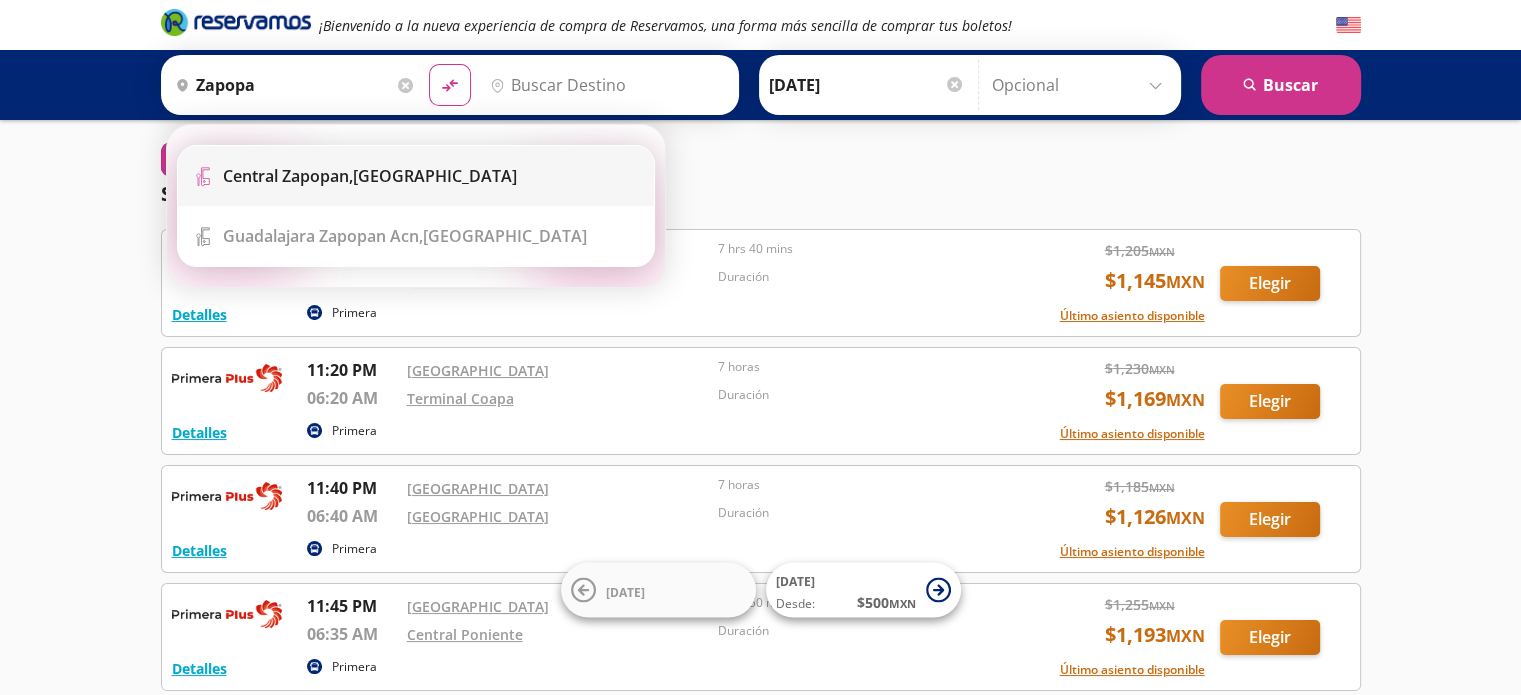 click on "Central Zapopan,  Jalisco" at bounding box center [370, 176] 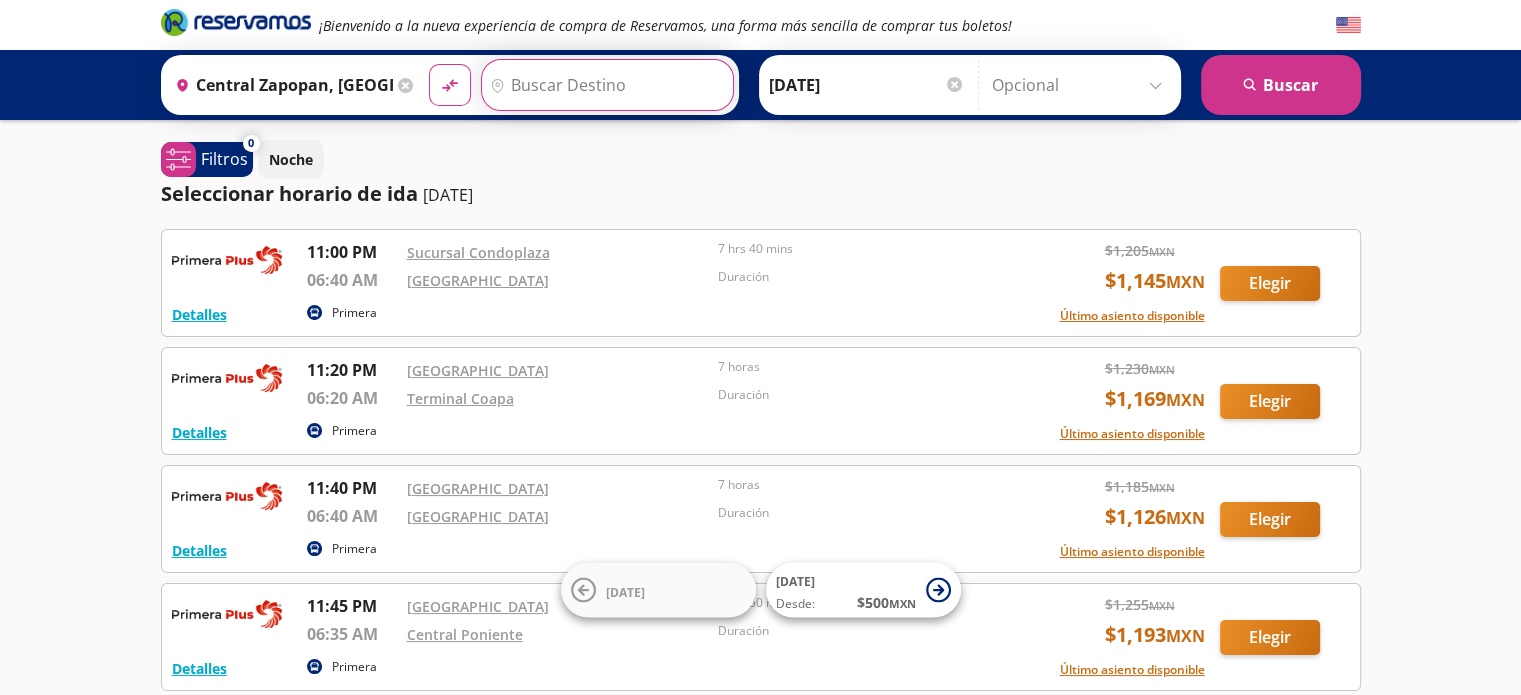 click on "Destino" at bounding box center (605, 85) 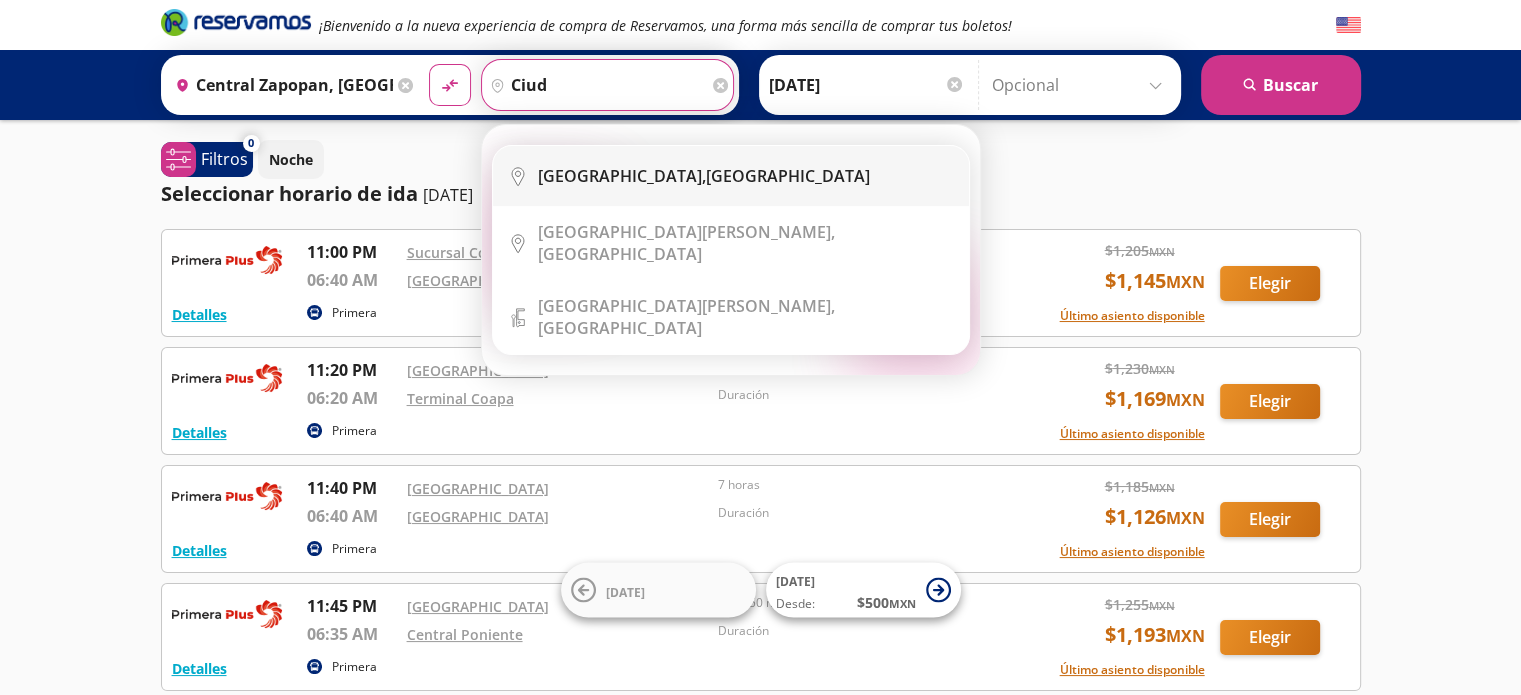 click on "Ciudad de México,  Distrito Federal" at bounding box center (746, 176) 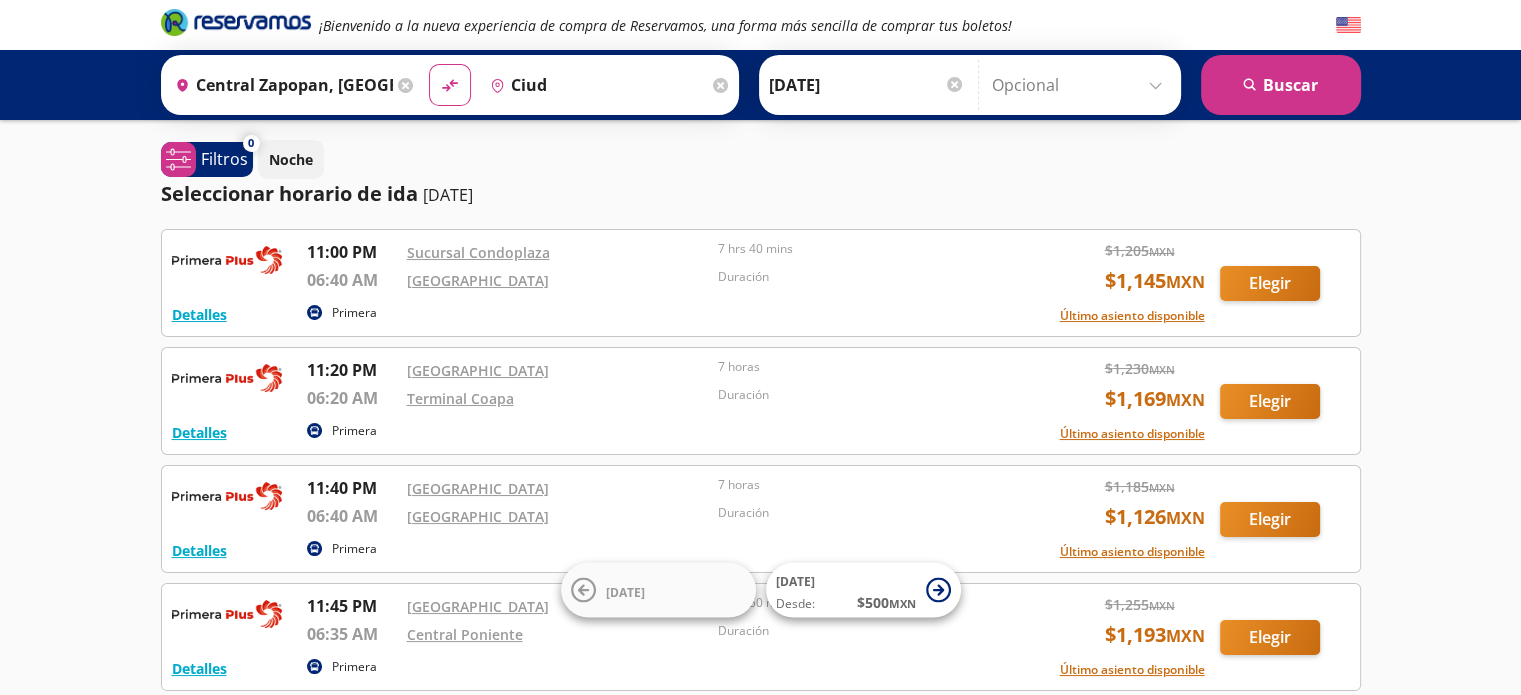 type on "[GEOGRAPHIC_DATA], [GEOGRAPHIC_DATA]" 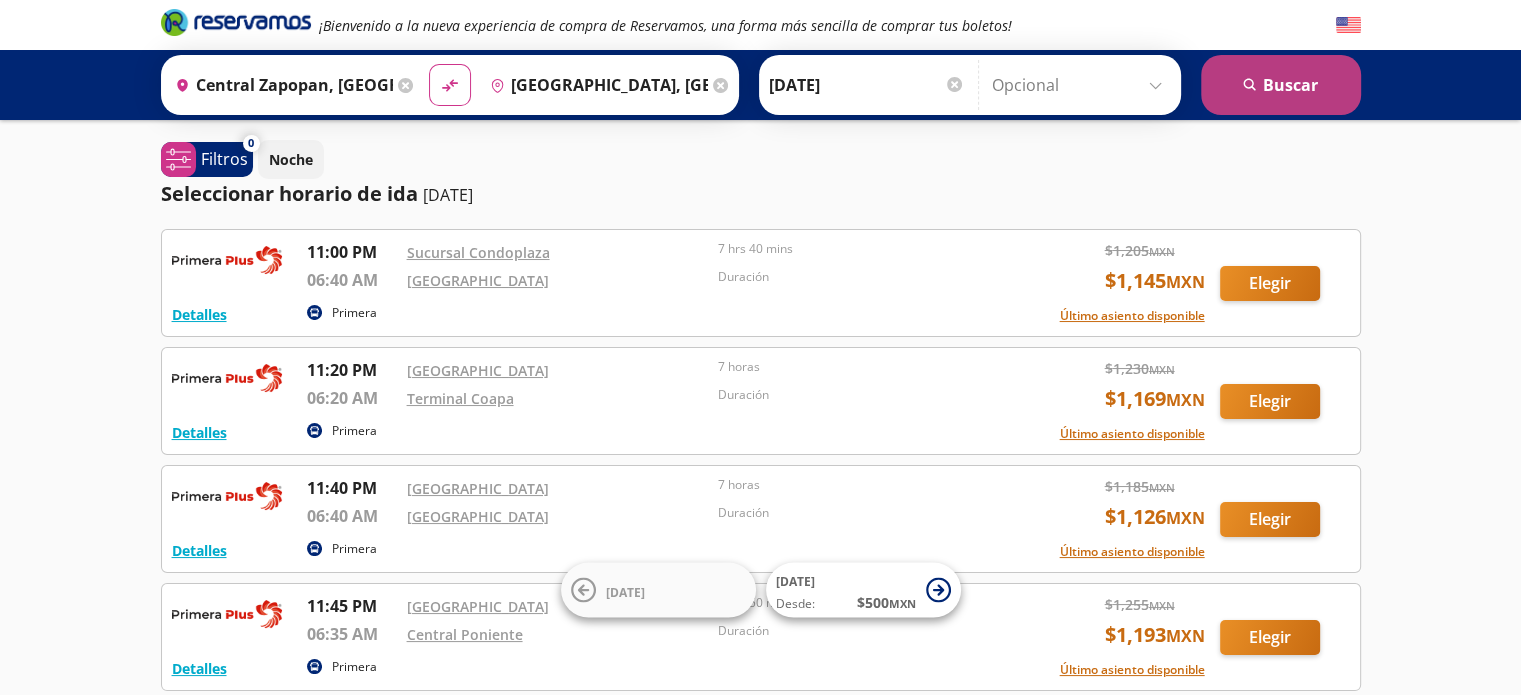 click on "search
[GEOGRAPHIC_DATA]" at bounding box center [1281, 85] 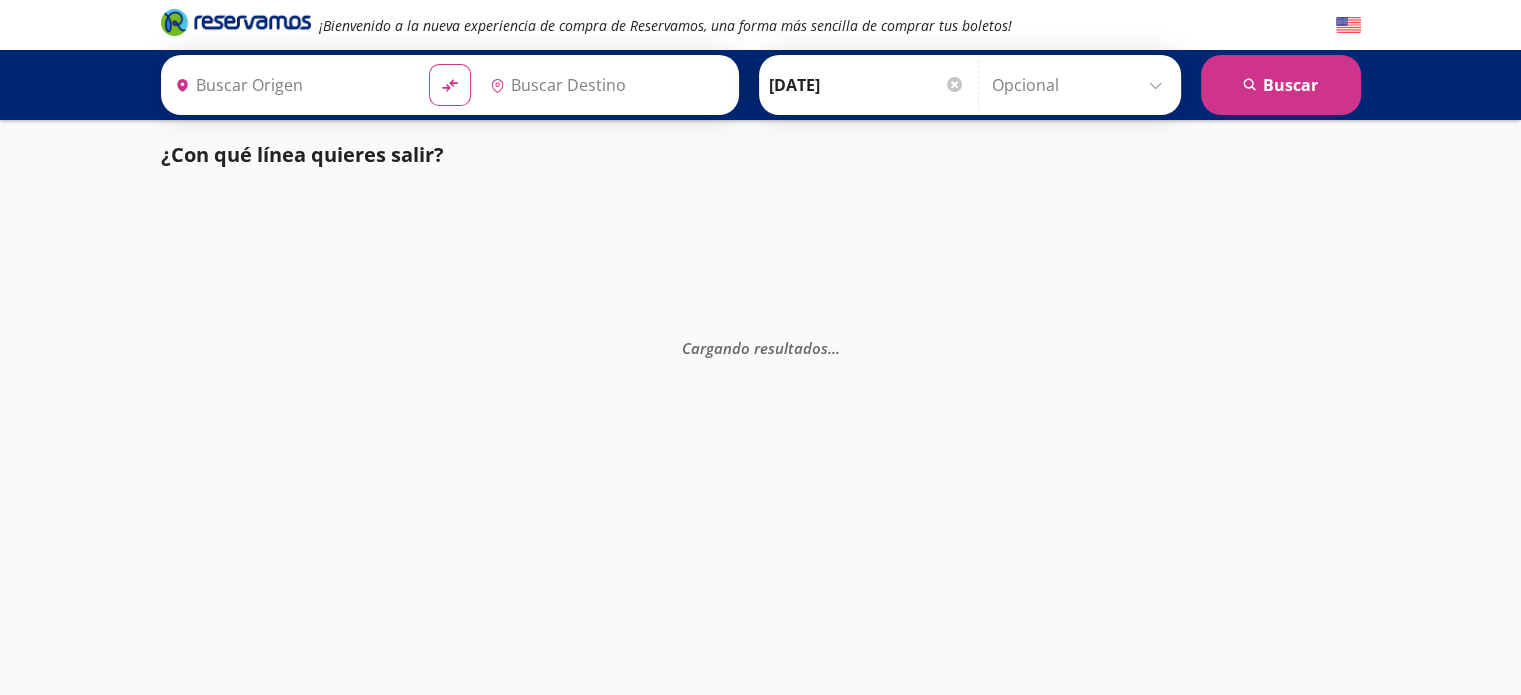type on "[GEOGRAPHIC_DATA], [GEOGRAPHIC_DATA]" 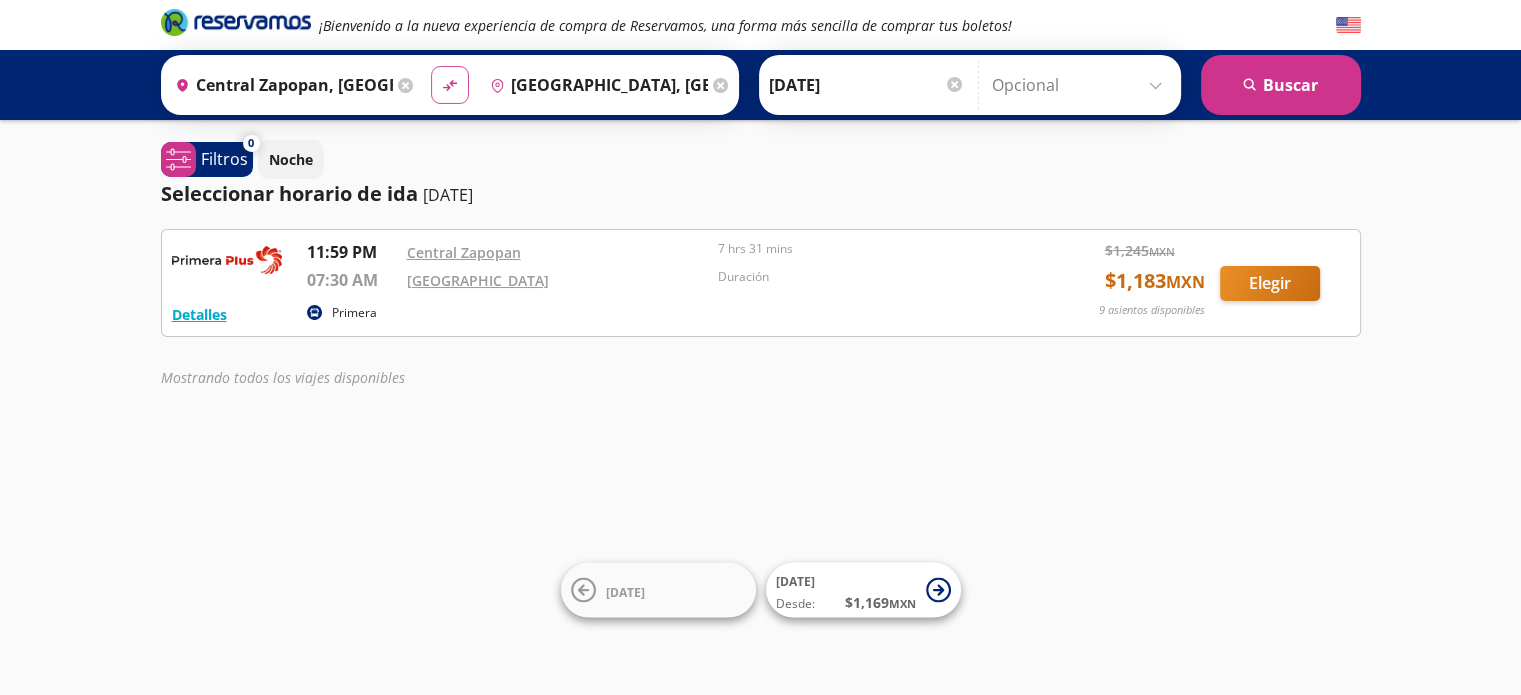 click on "material-symbols:compare-arrows-rounded" 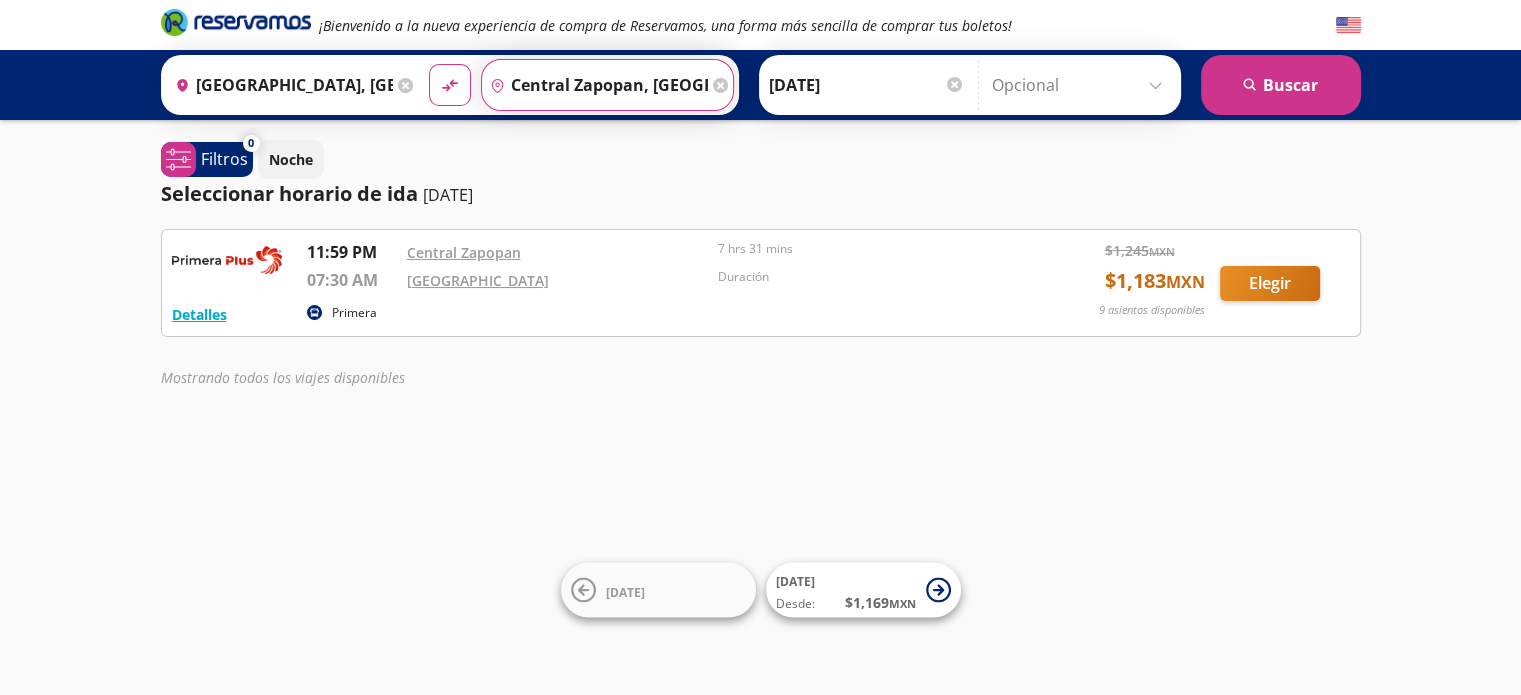 click on "Central Zapopan, Jalisco" at bounding box center [595, 85] 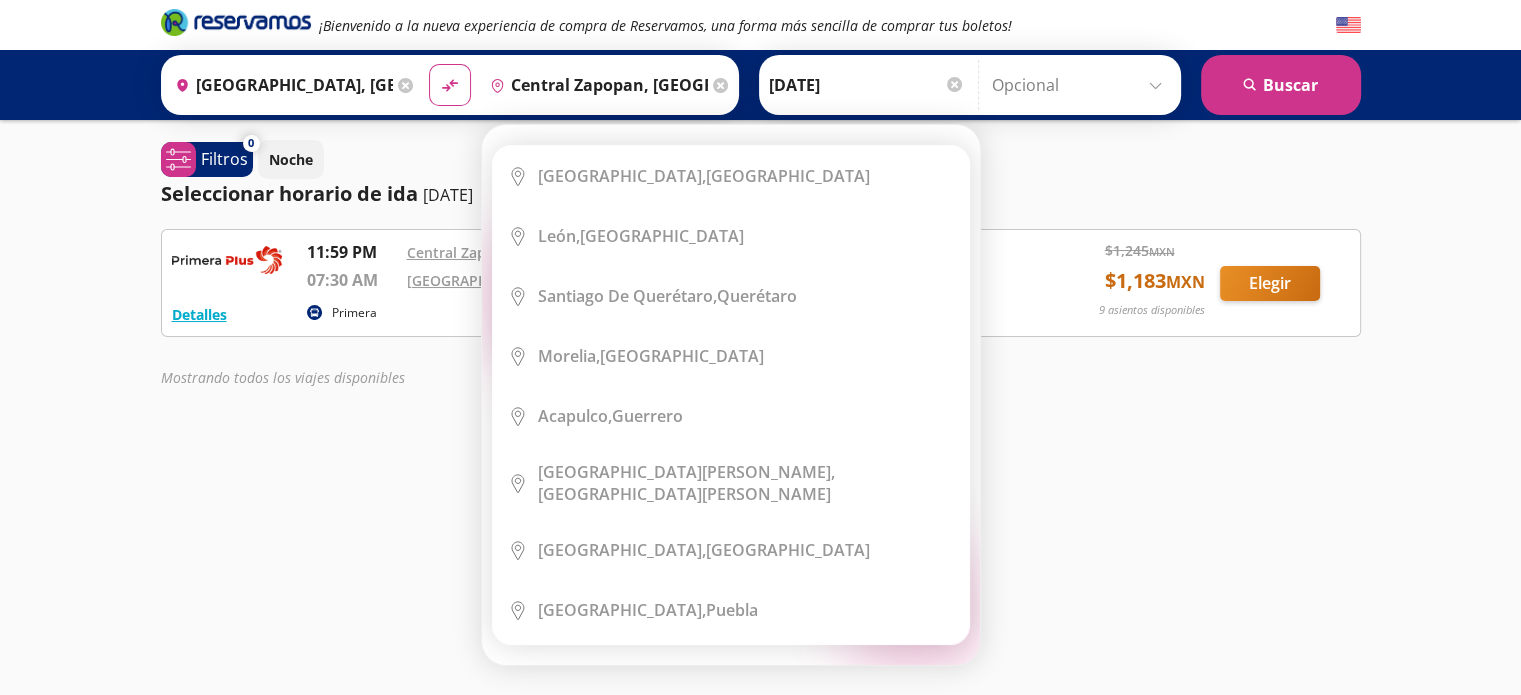 click 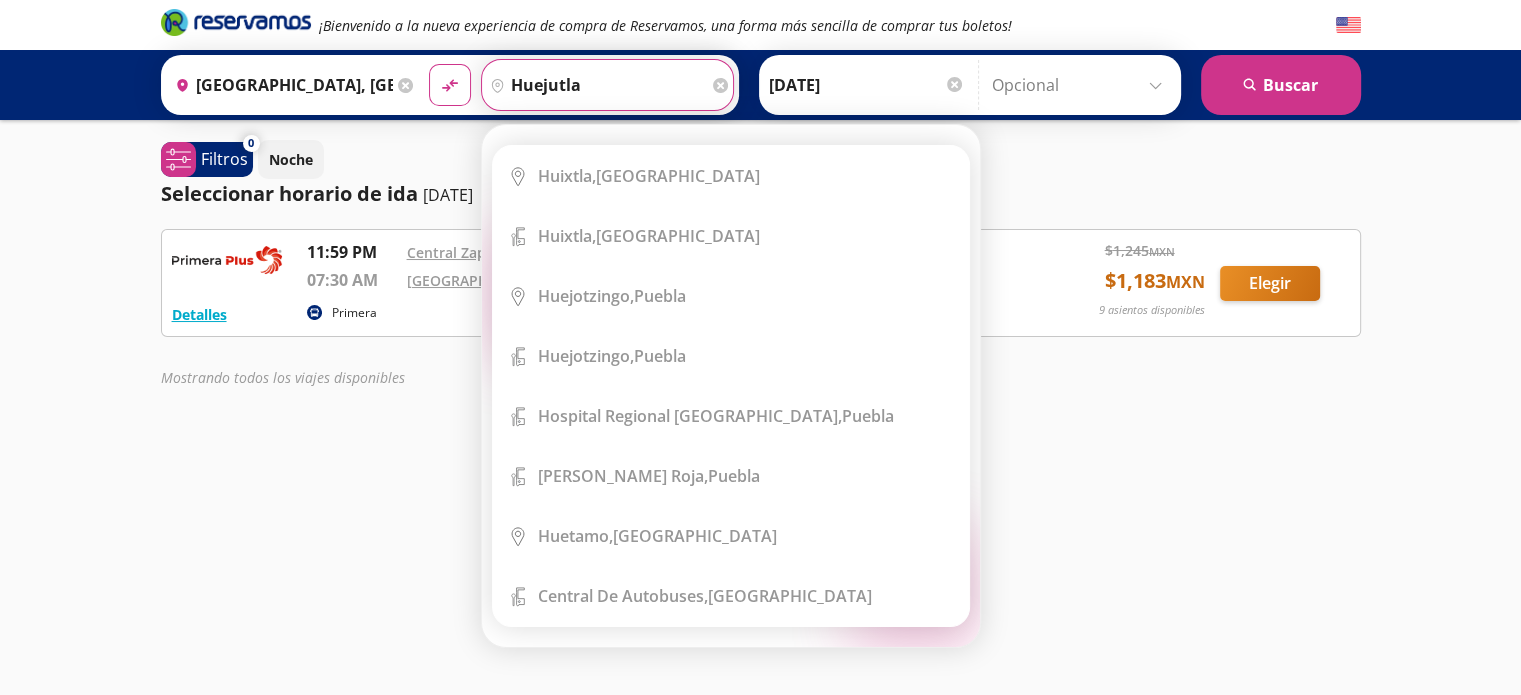 type on "huejutla" 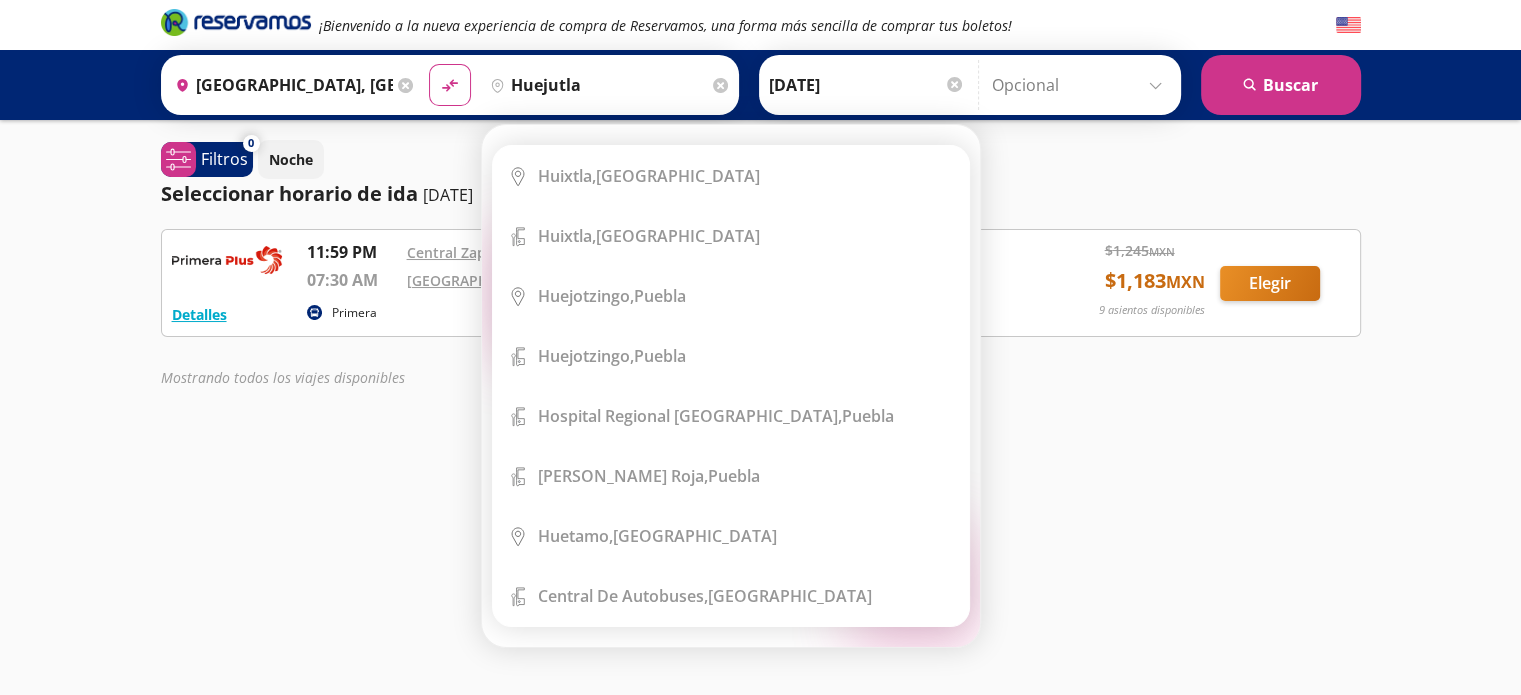click 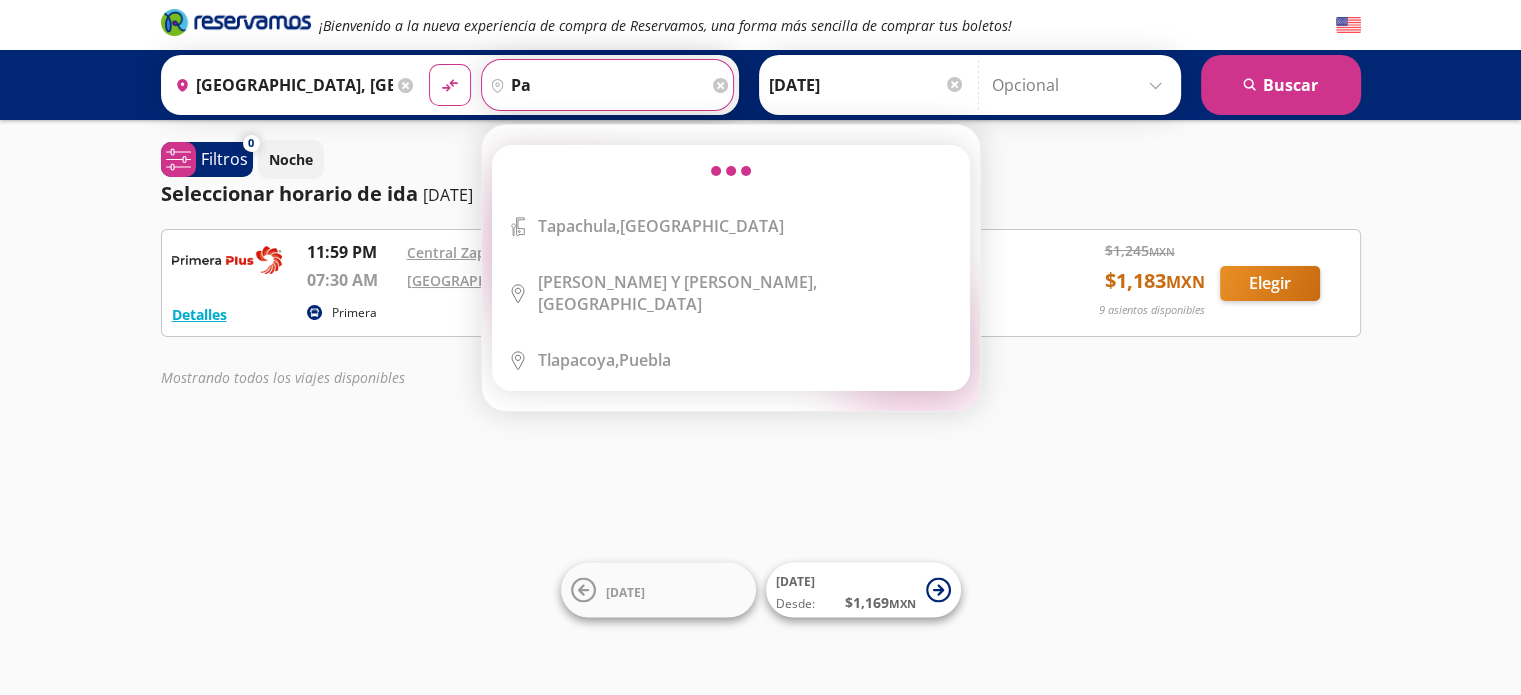 type on "p" 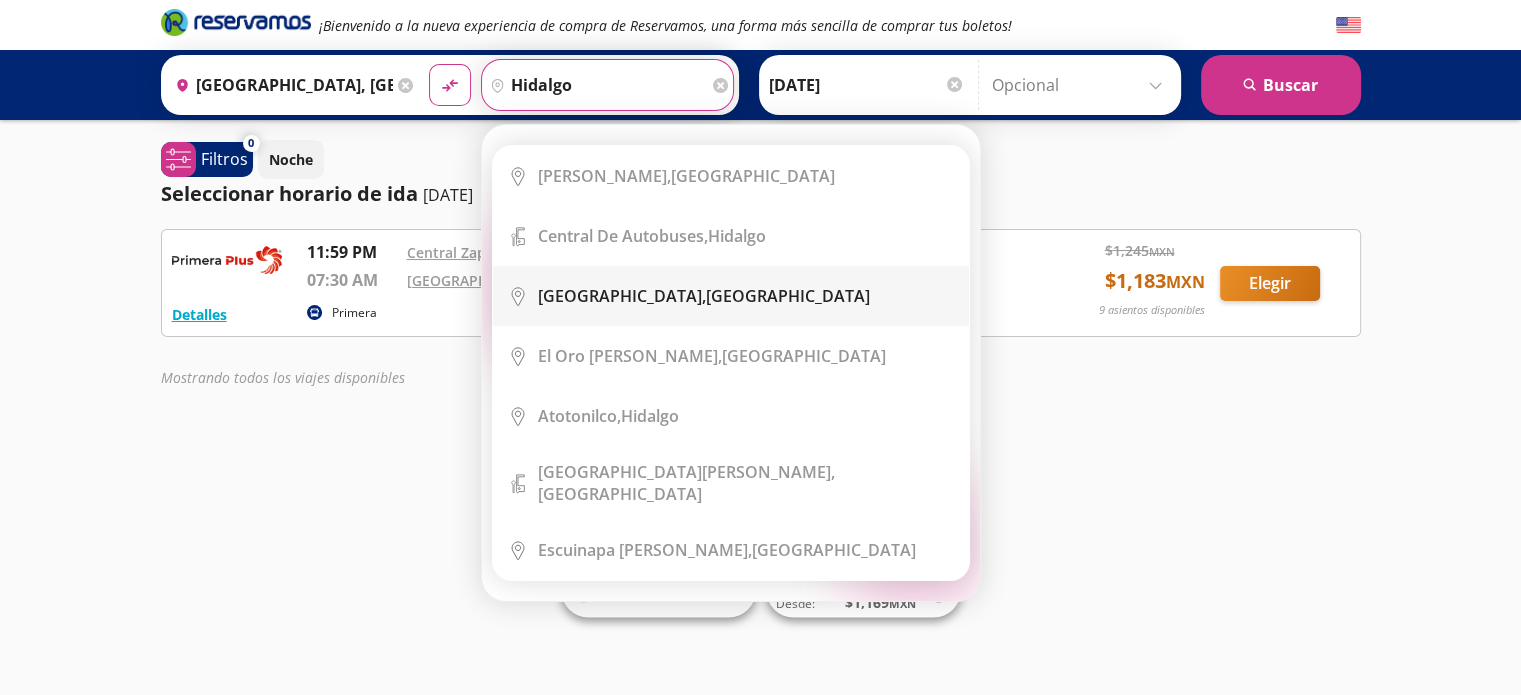 scroll, scrollTop: 0, scrollLeft: 0, axis: both 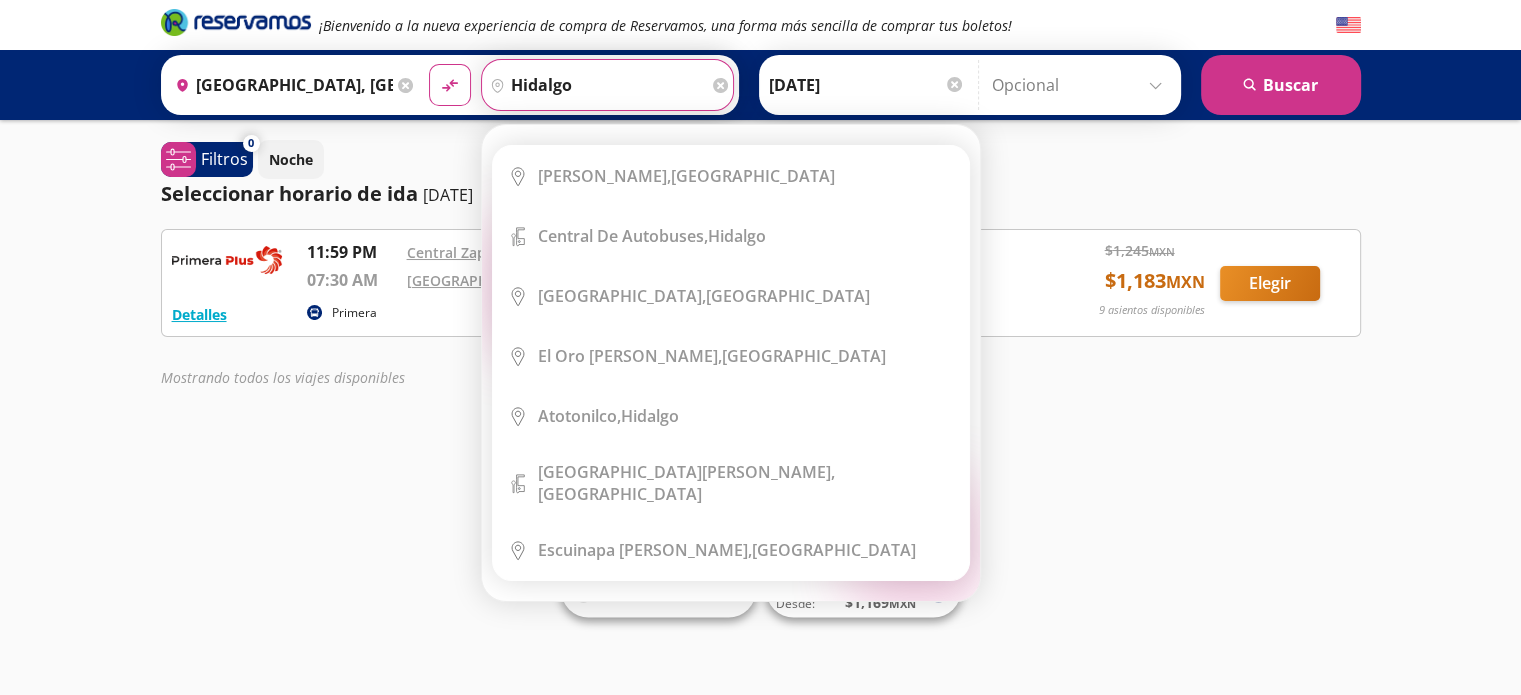 type on "[PERSON_NAME]" 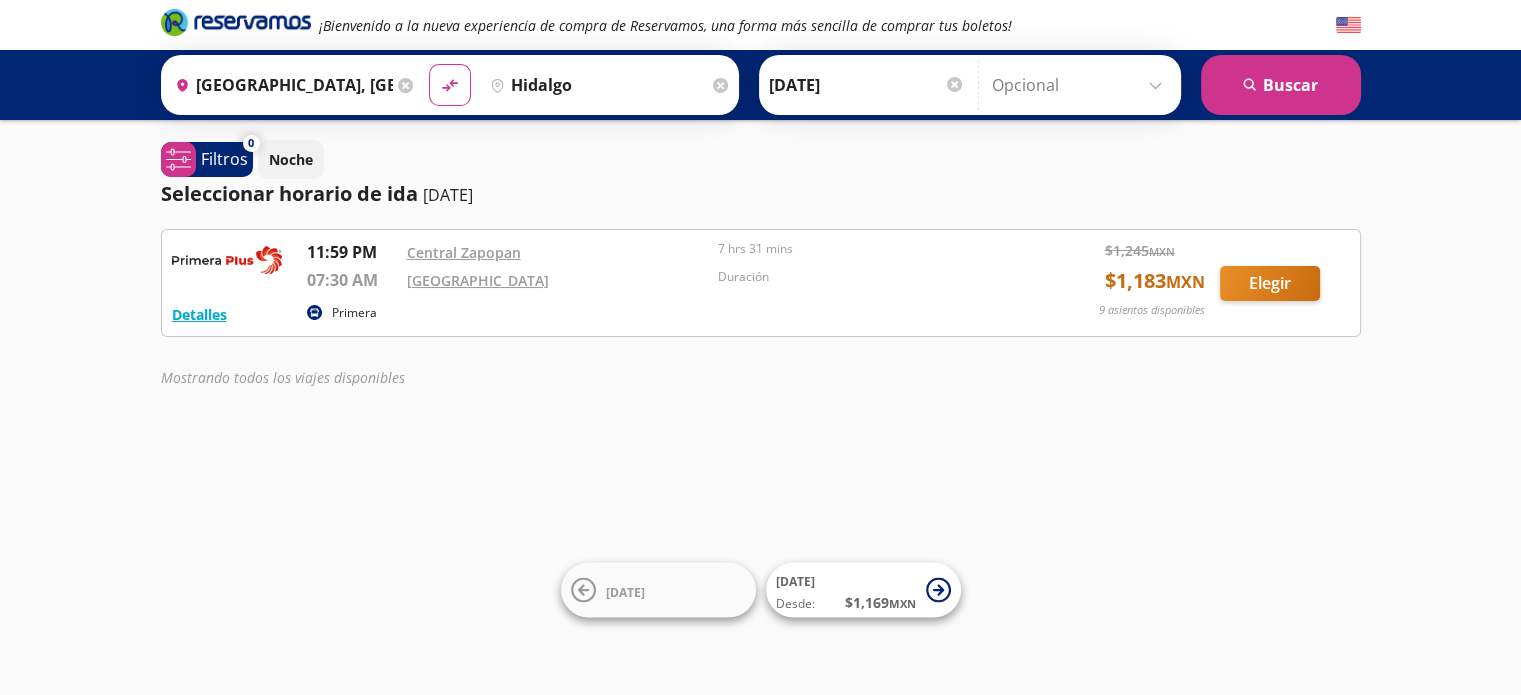 scroll, scrollTop: 0, scrollLeft: 0, axis: both 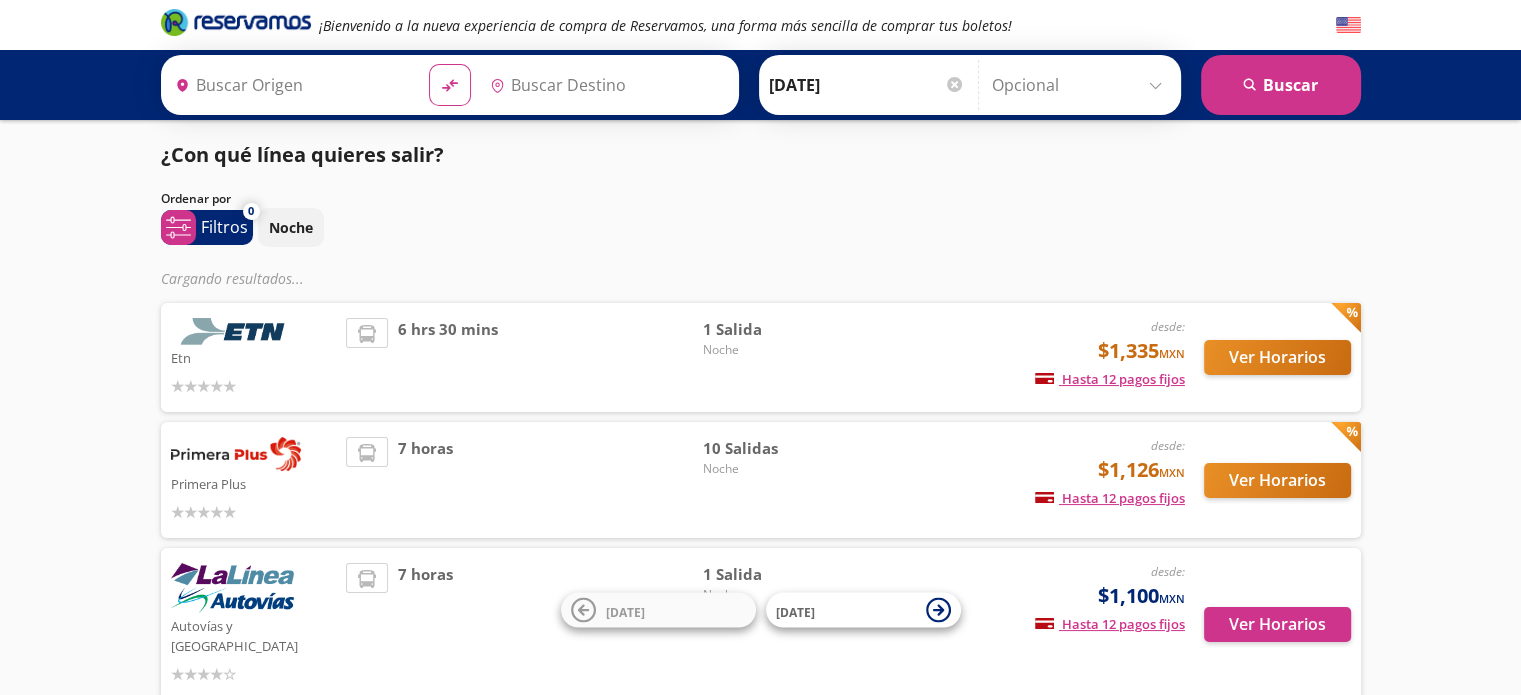 type on "[GEOGRAPHIC_DATA], [GEOGRAPHIC_DATA]" 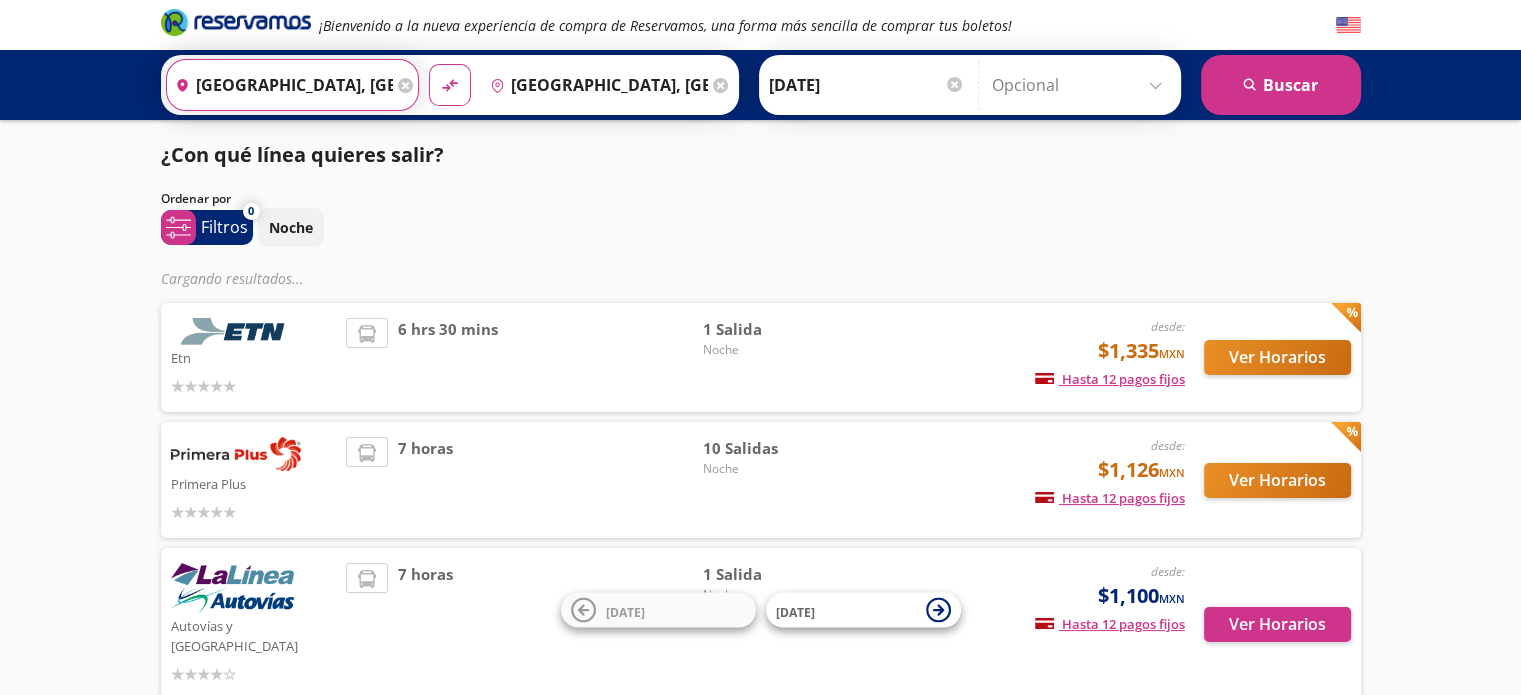 click on "[GEOGRAPHIC_DATA], [GEOGRAPHIC_DATA]" at bounding box center (280, 85) 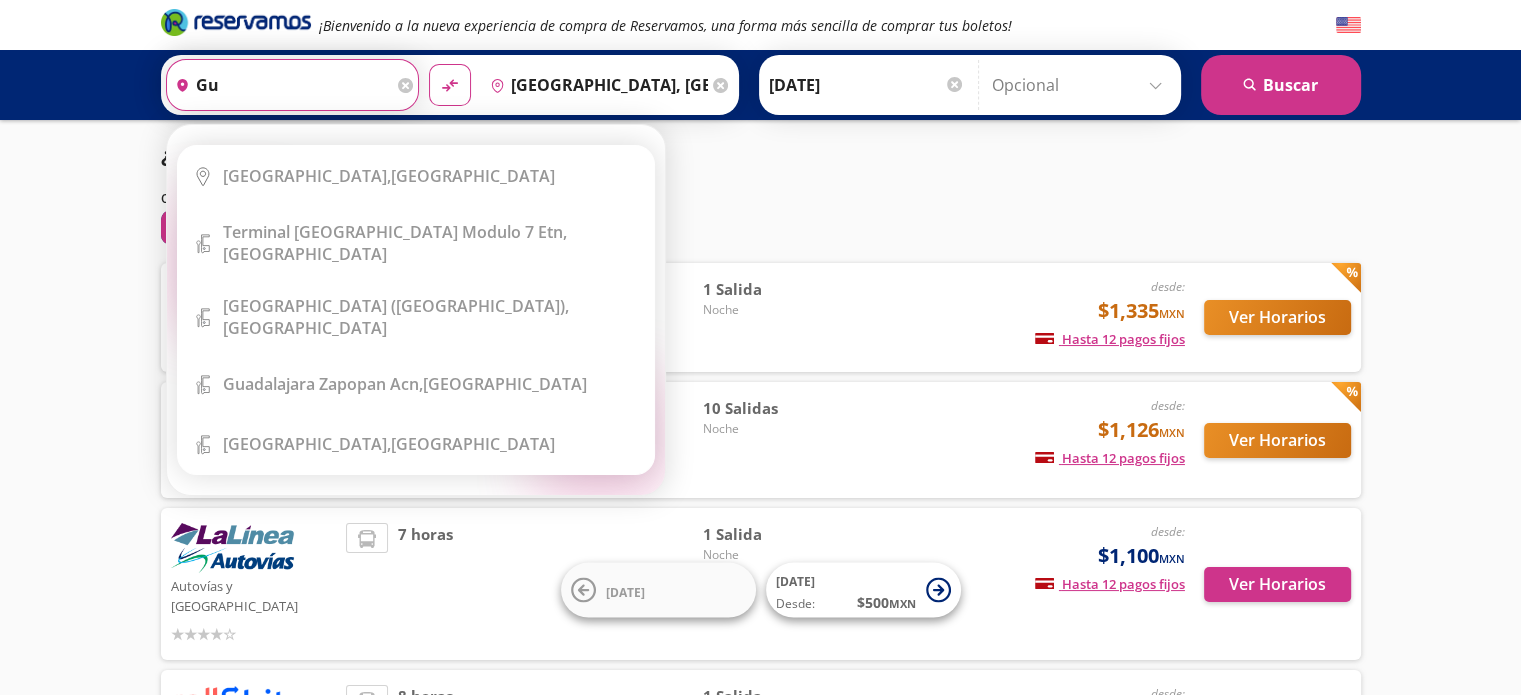 type on "g" 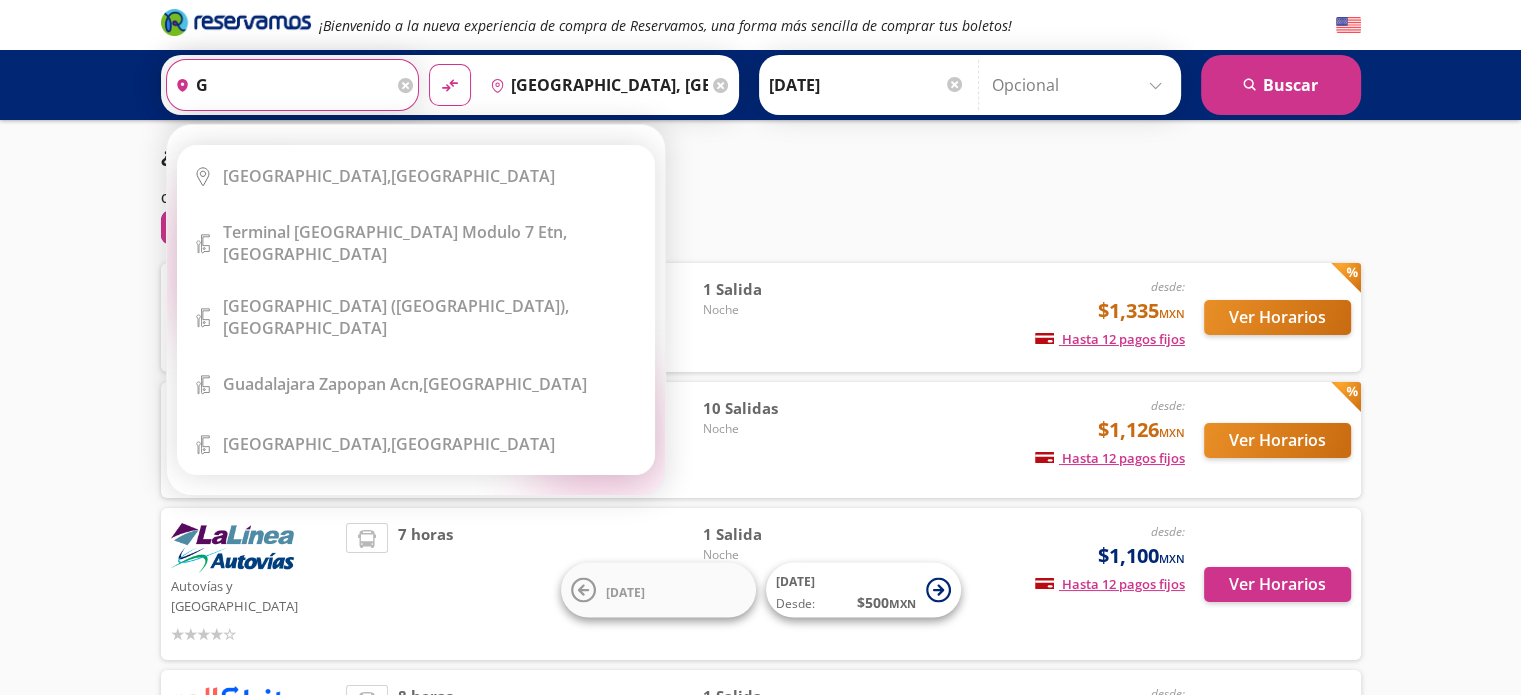 type 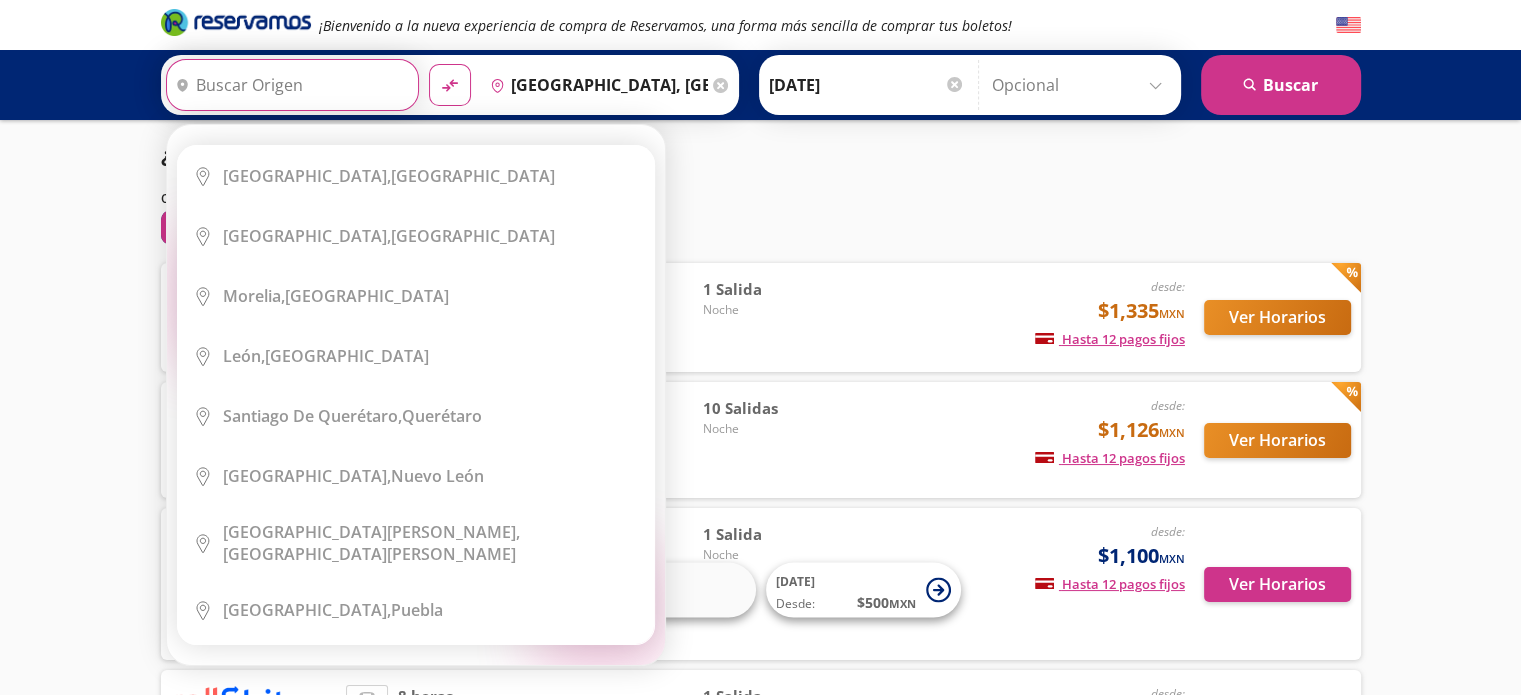 type 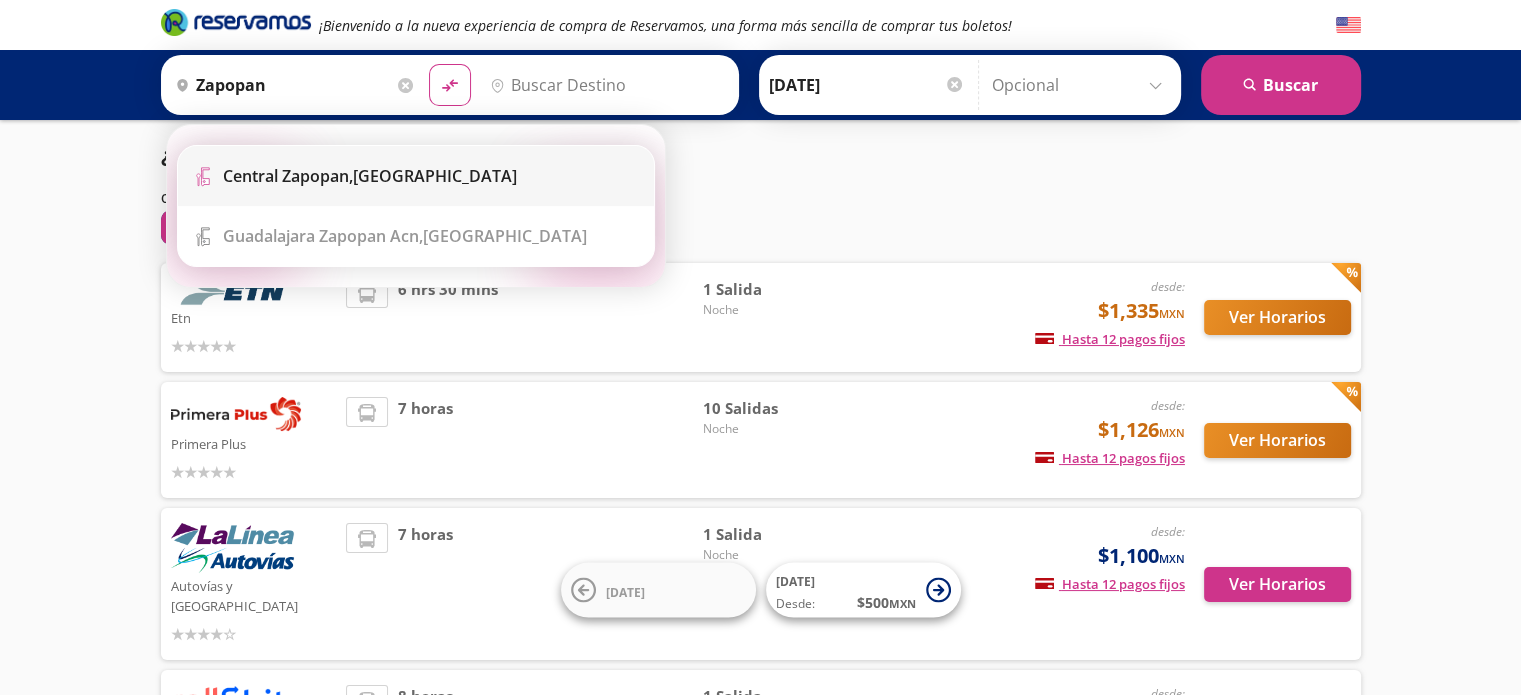 click on "Central Zapopan,  Jalisco" at bounding box center (370, 176) 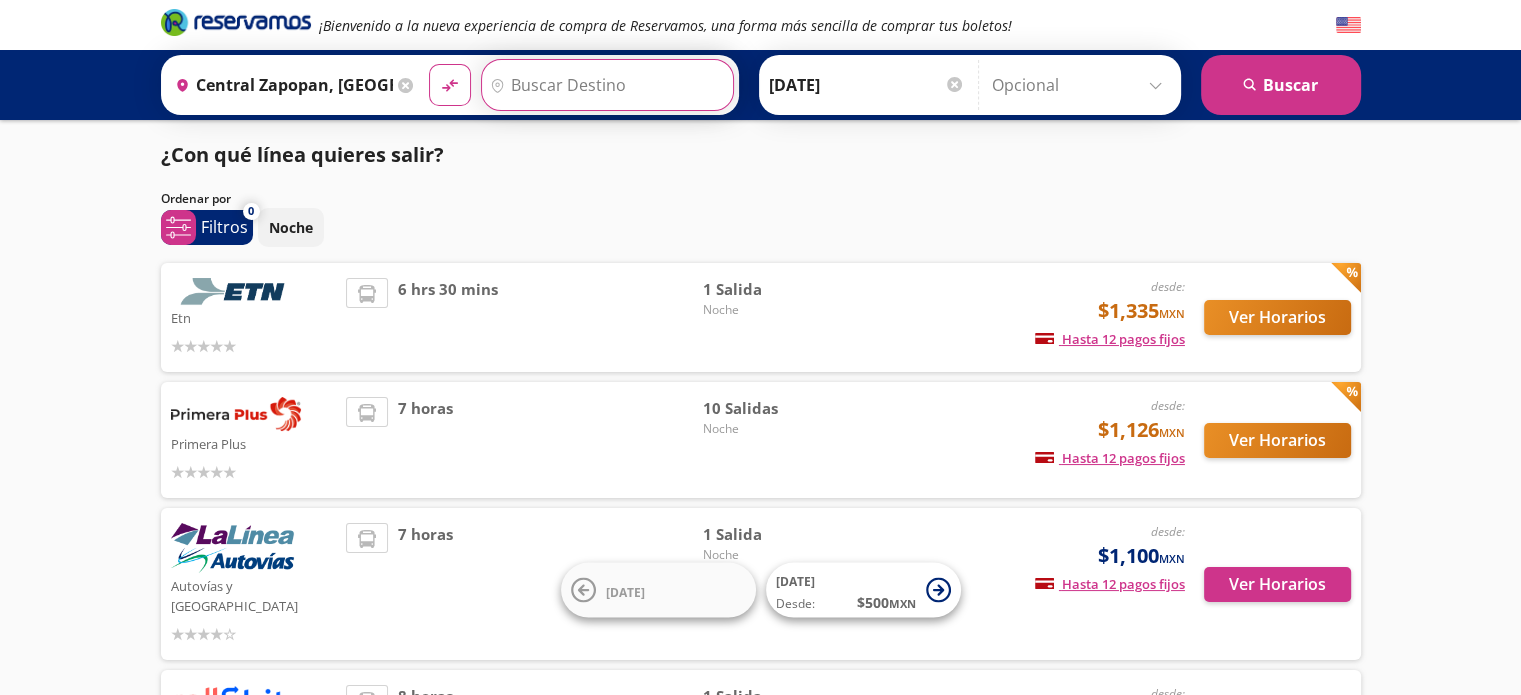 click on "Destino" at bounding box center (605, 85) 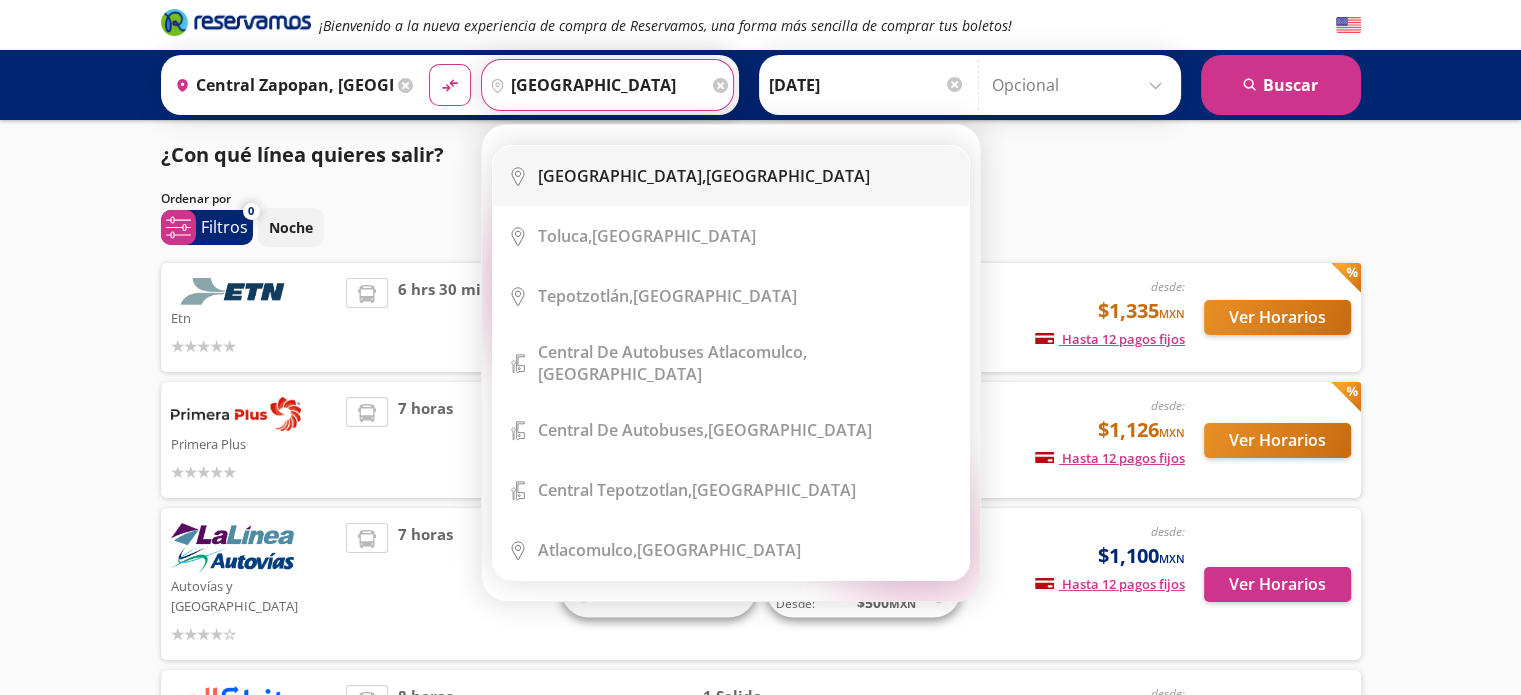 click on "[GEOGRAPHIC_DATA]," at bounding box center [622, 176] 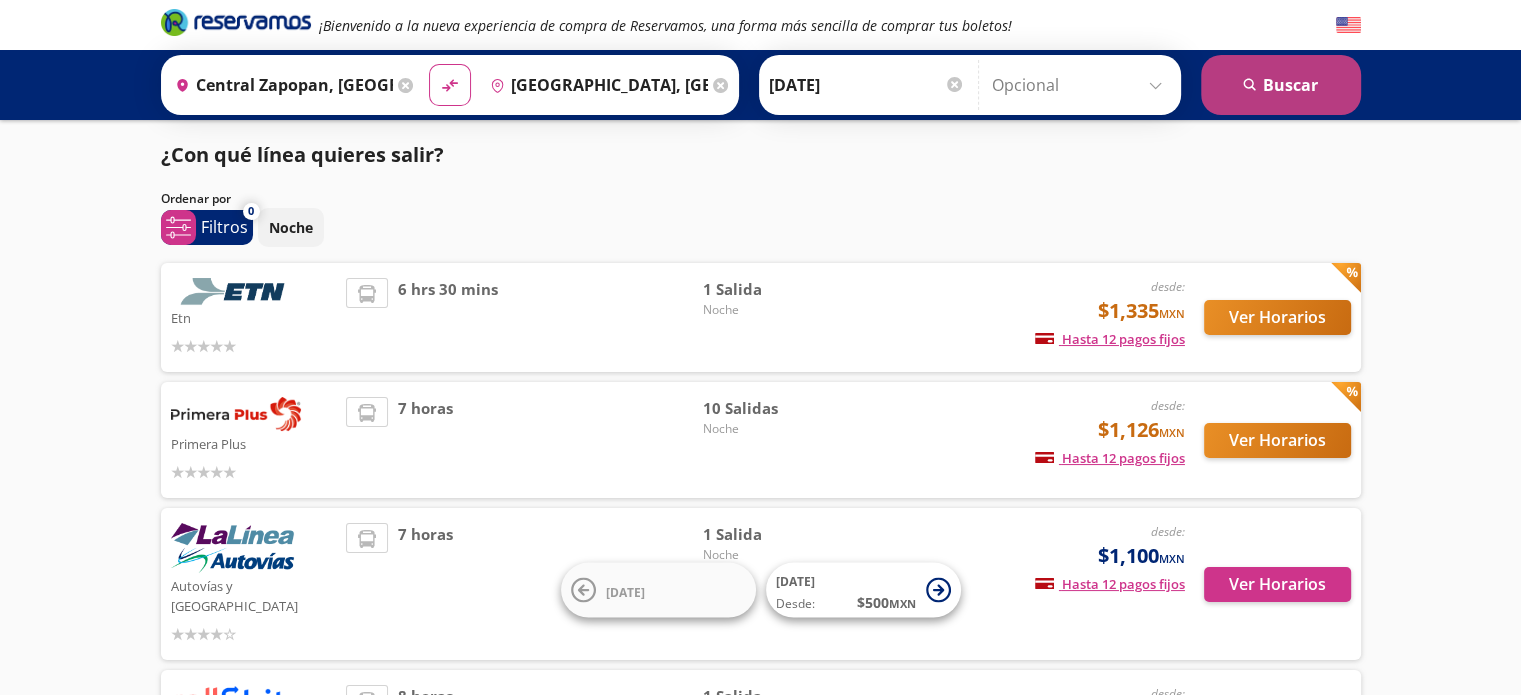 click on "search
[GEOGRAPHIC_DATA]" at bounding box center (1281, 85) 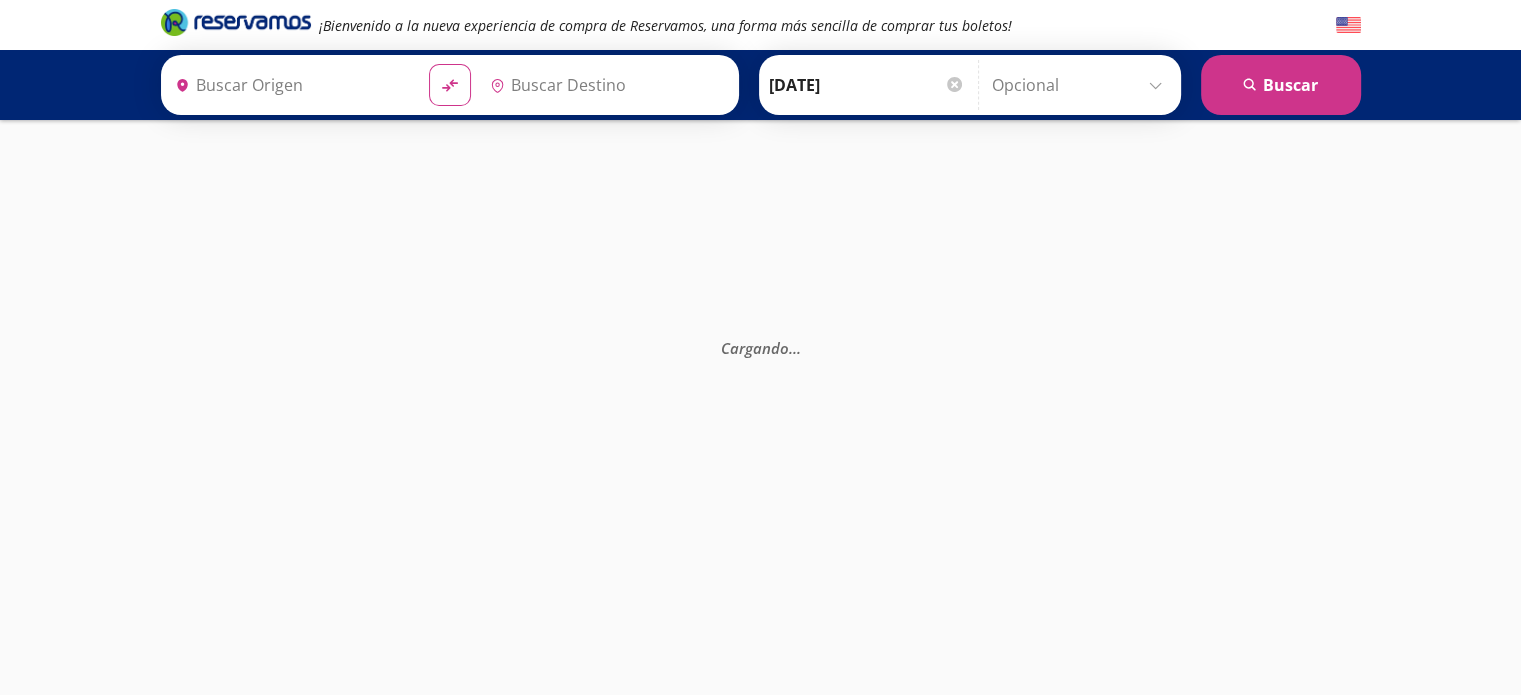 type on "[GEOGRAPHIC_DATA], [GEOGRAPHIC_DATA]" 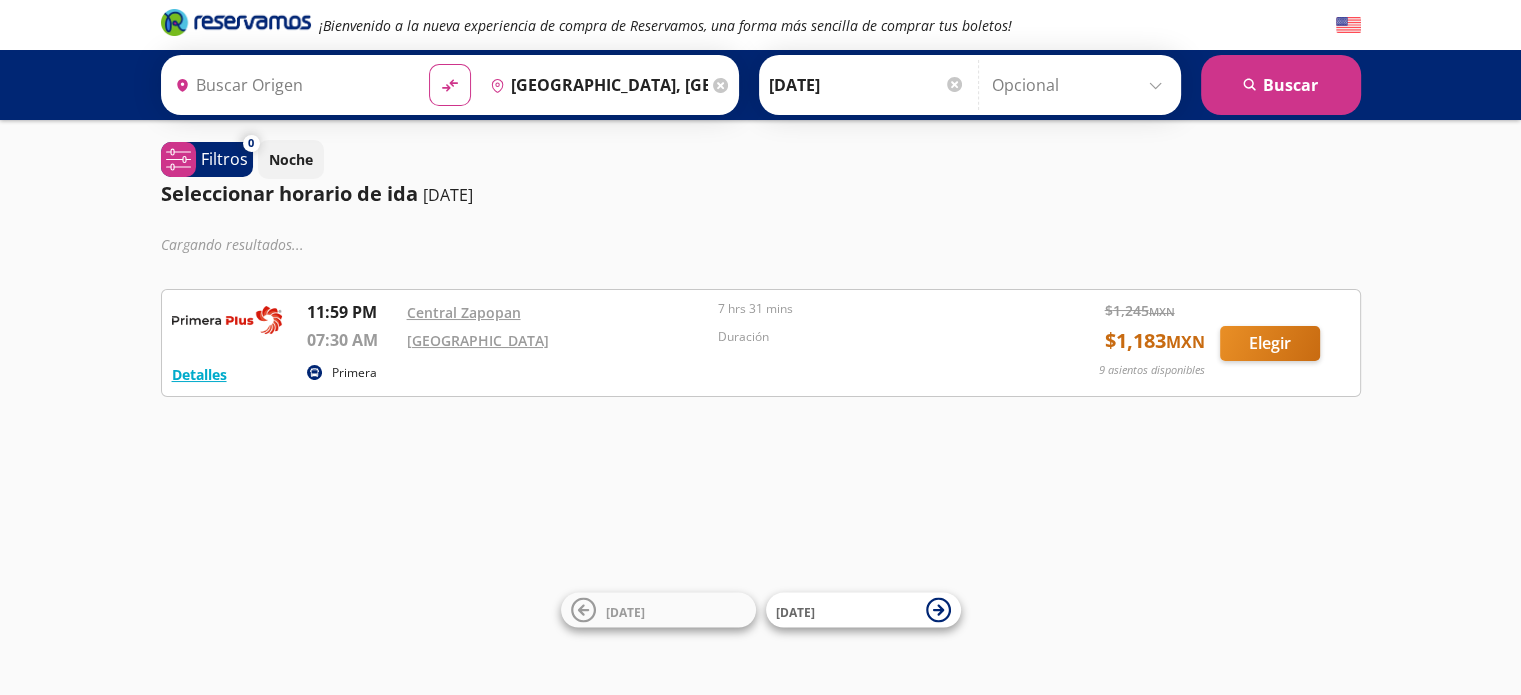 type on "Central Zapopan, Jalisco" 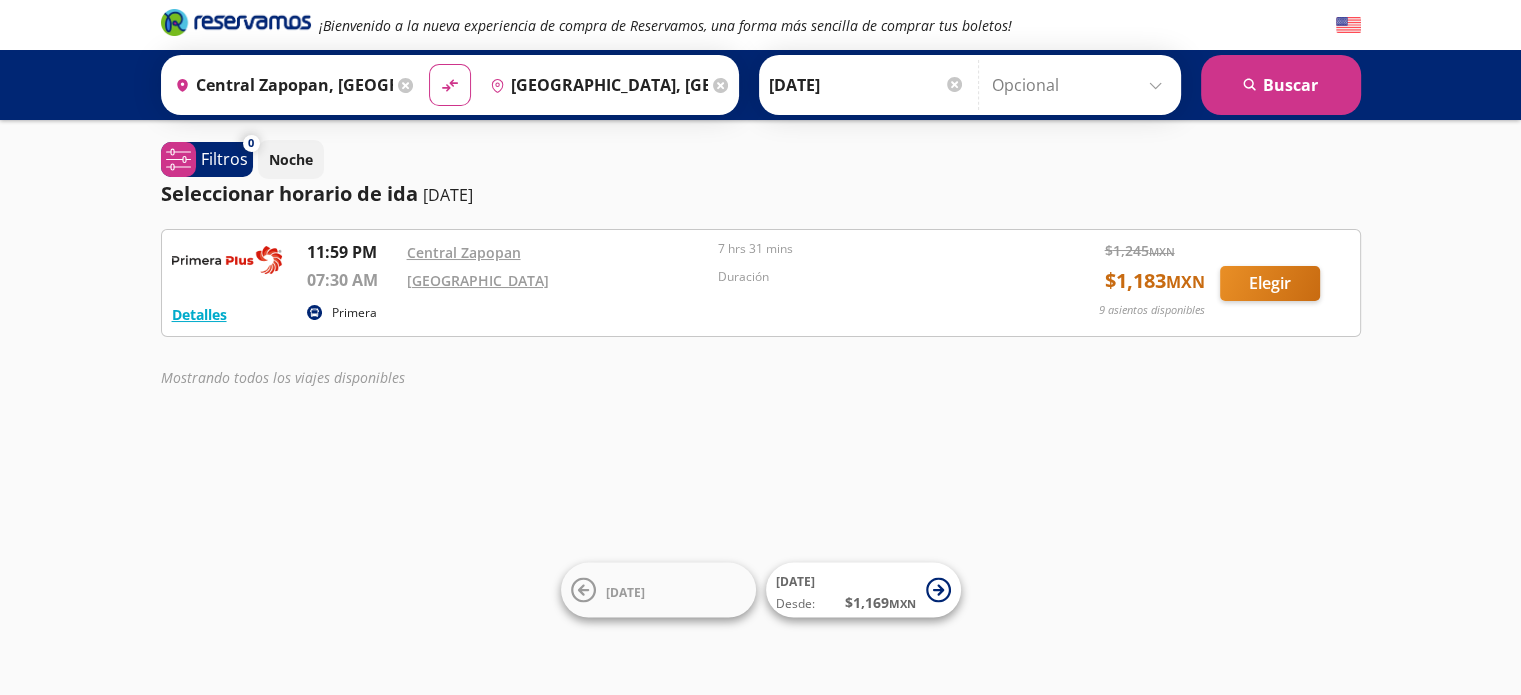 click 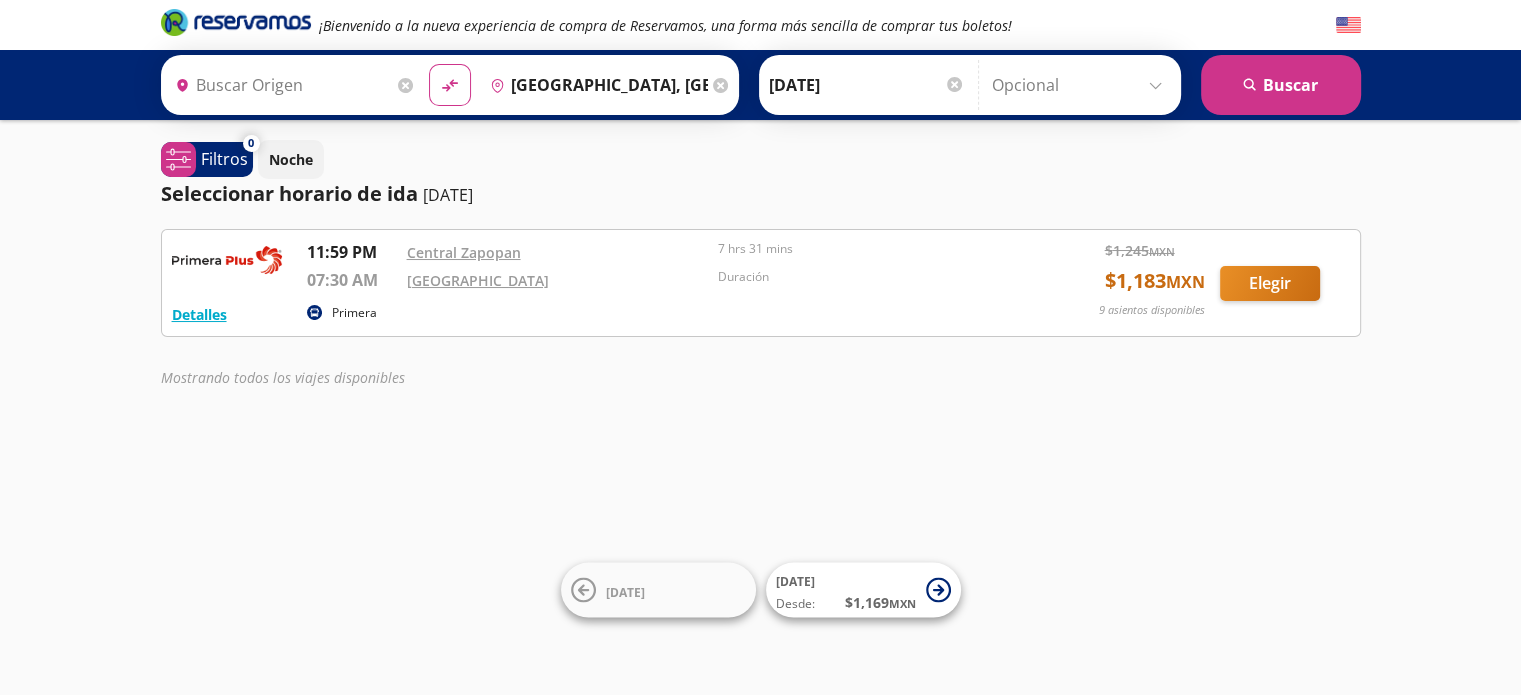 scroll, scrollTop: 0, scrollLeft: 0, axis: both 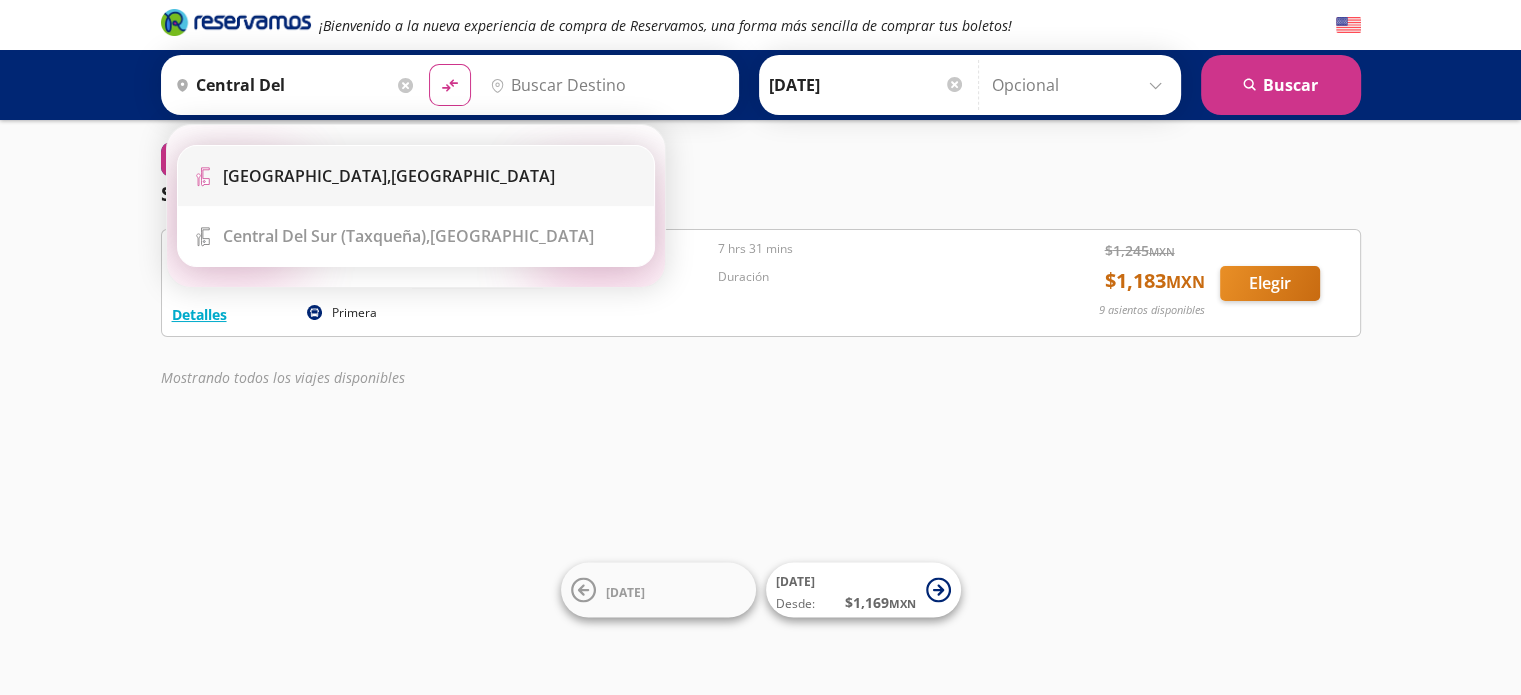 click on "Central del Norte,  Distrito Federal" at bounding box center (389, 176) 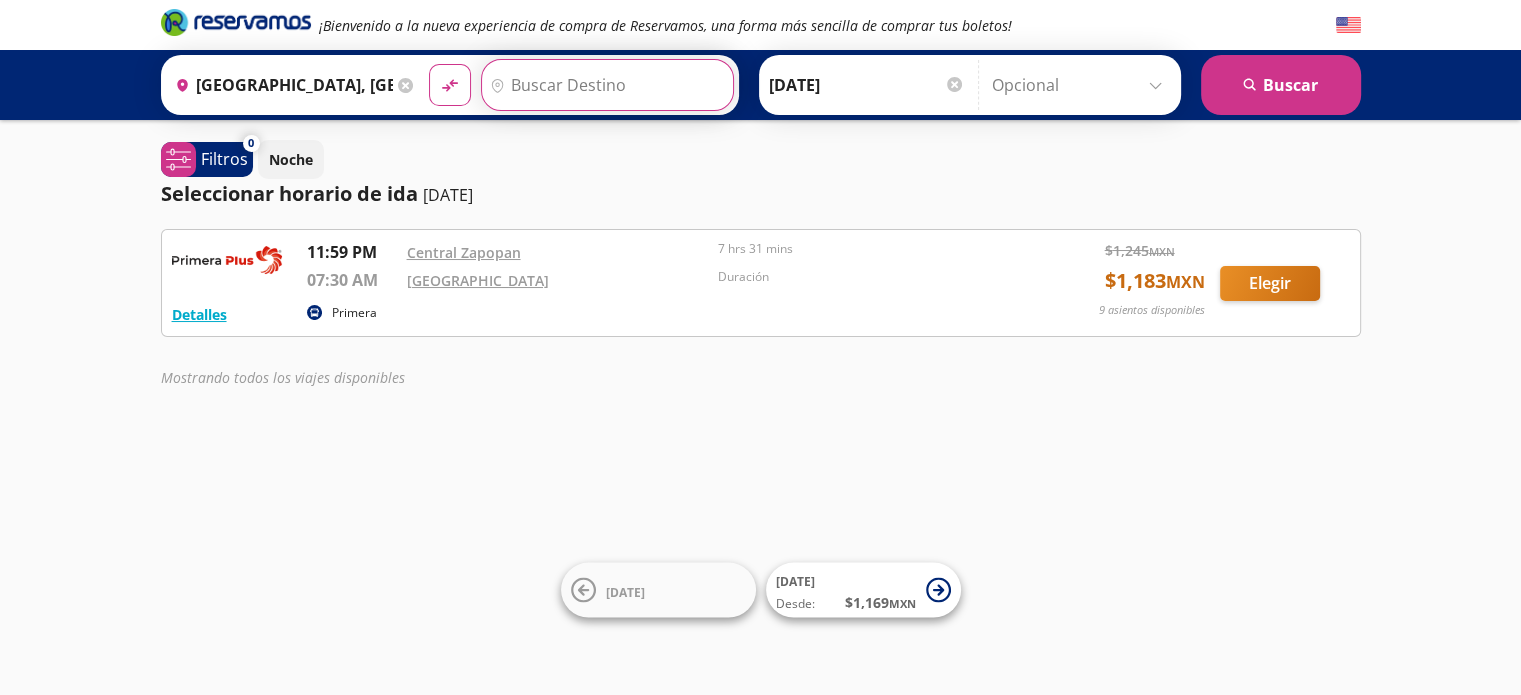 click on "Destino" at bounding box center (605, 85) 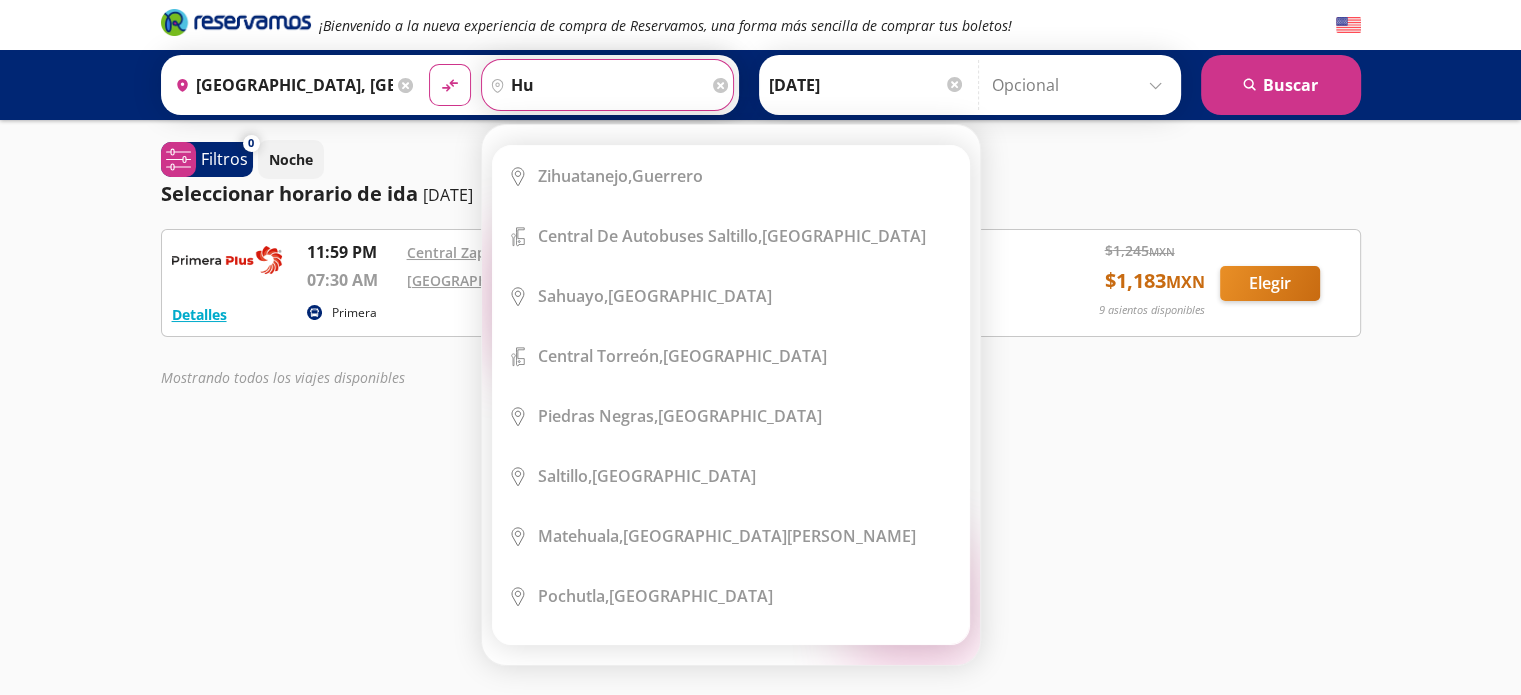 type on "h" 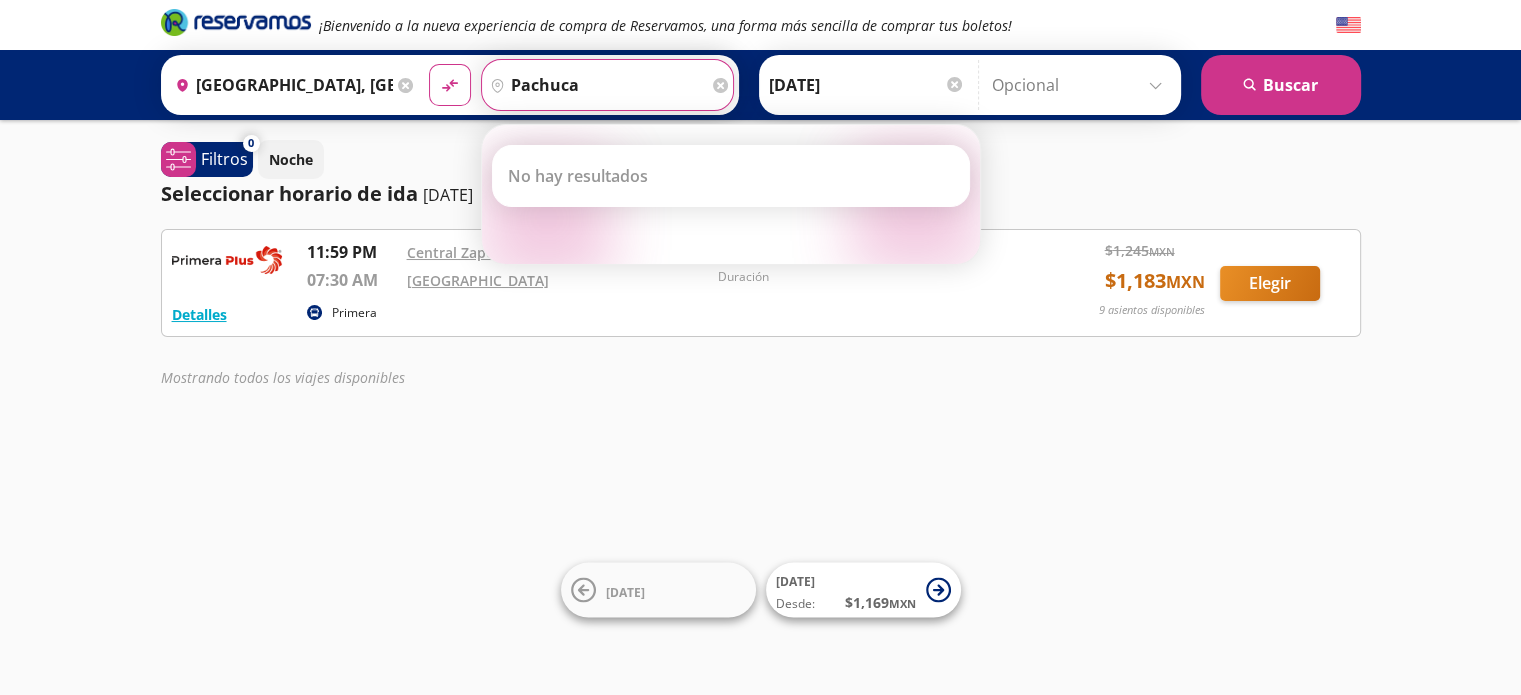 type on "pachuca" 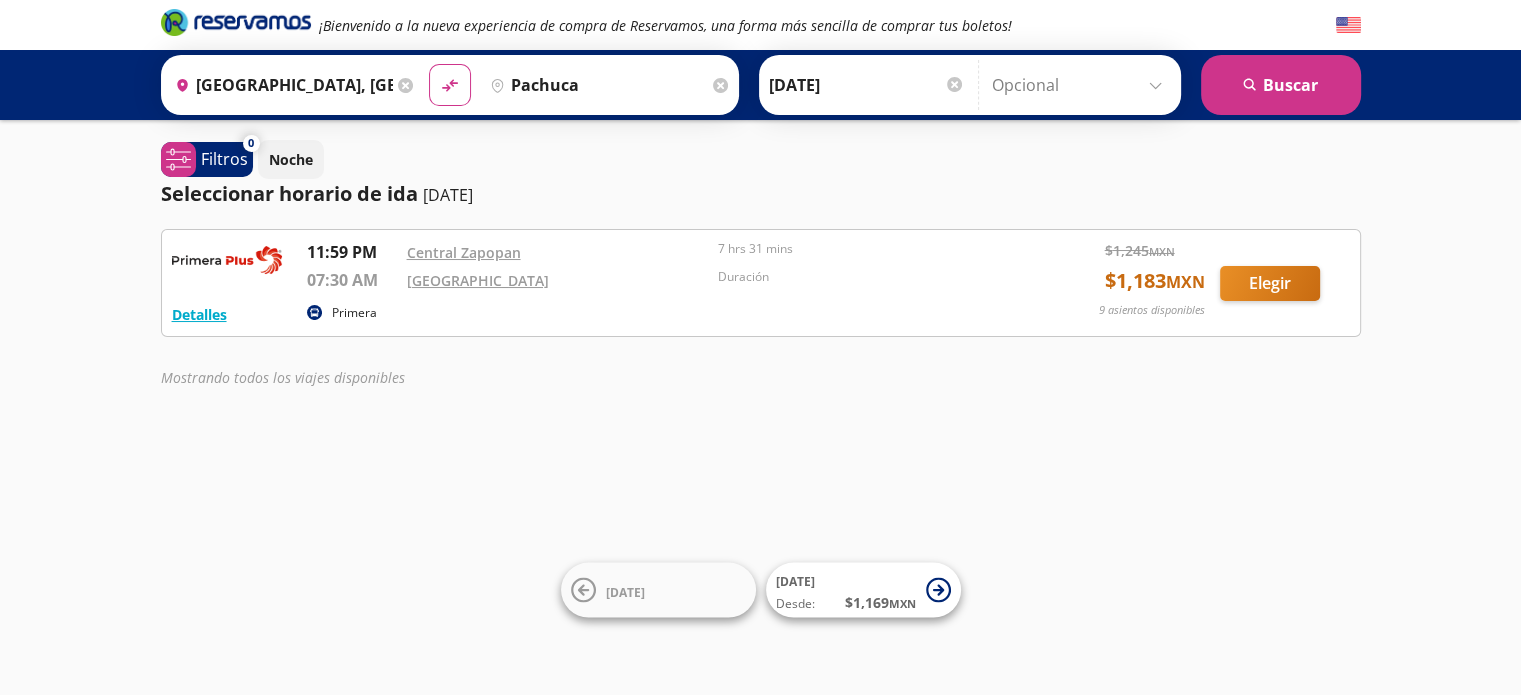 click on "¡Bienvenido a la nueva experiencia de compra de Reservamos, una forma más sencilla de comprar tus boletos! Origen
heroicons:map-pin-20-solid
Central del Norte, Distrito Federal
Destino
pin-outline
pachuca
material-symbols:compare-arrows-rounded
Ida 11-Jul-25" at bounding box center (760, 347) 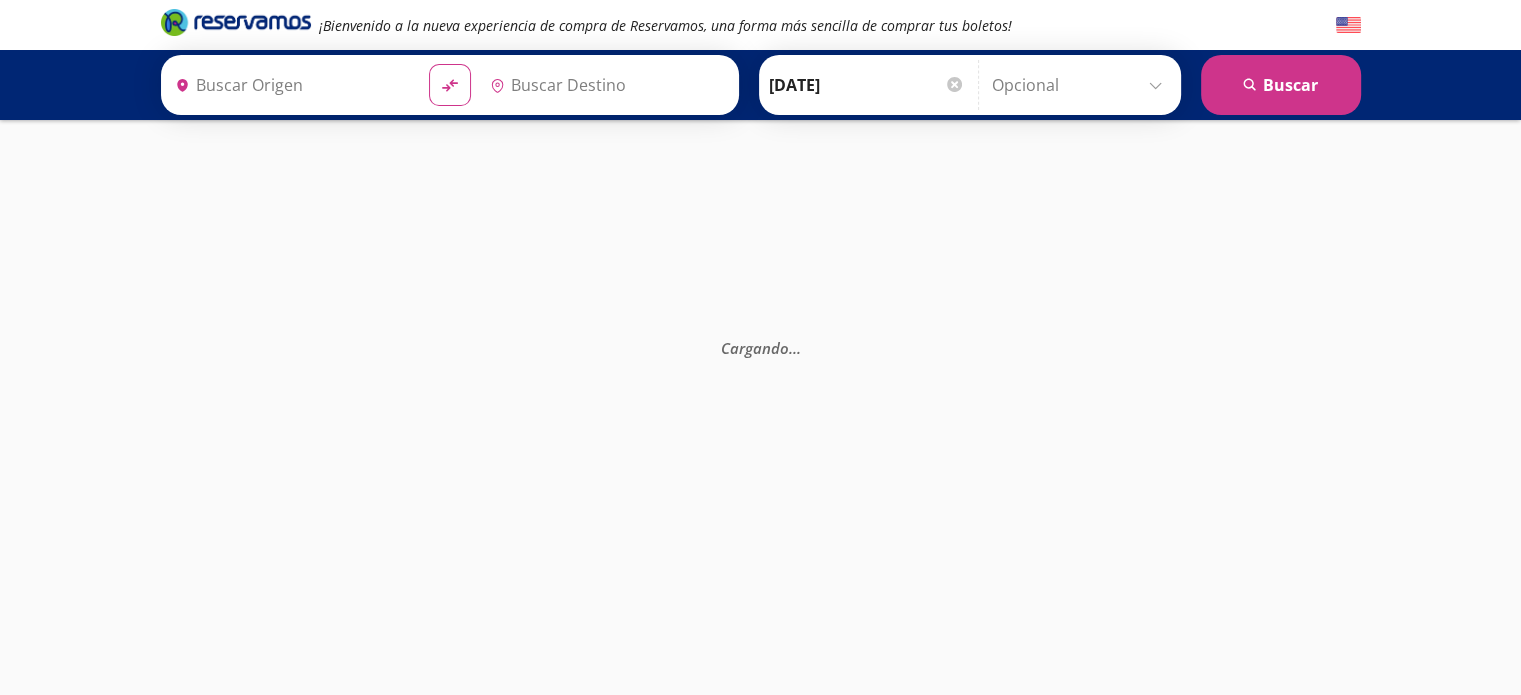 type on "[GEOGRAPHIC_DATA], [GEOGRAPHIC_DATA]" 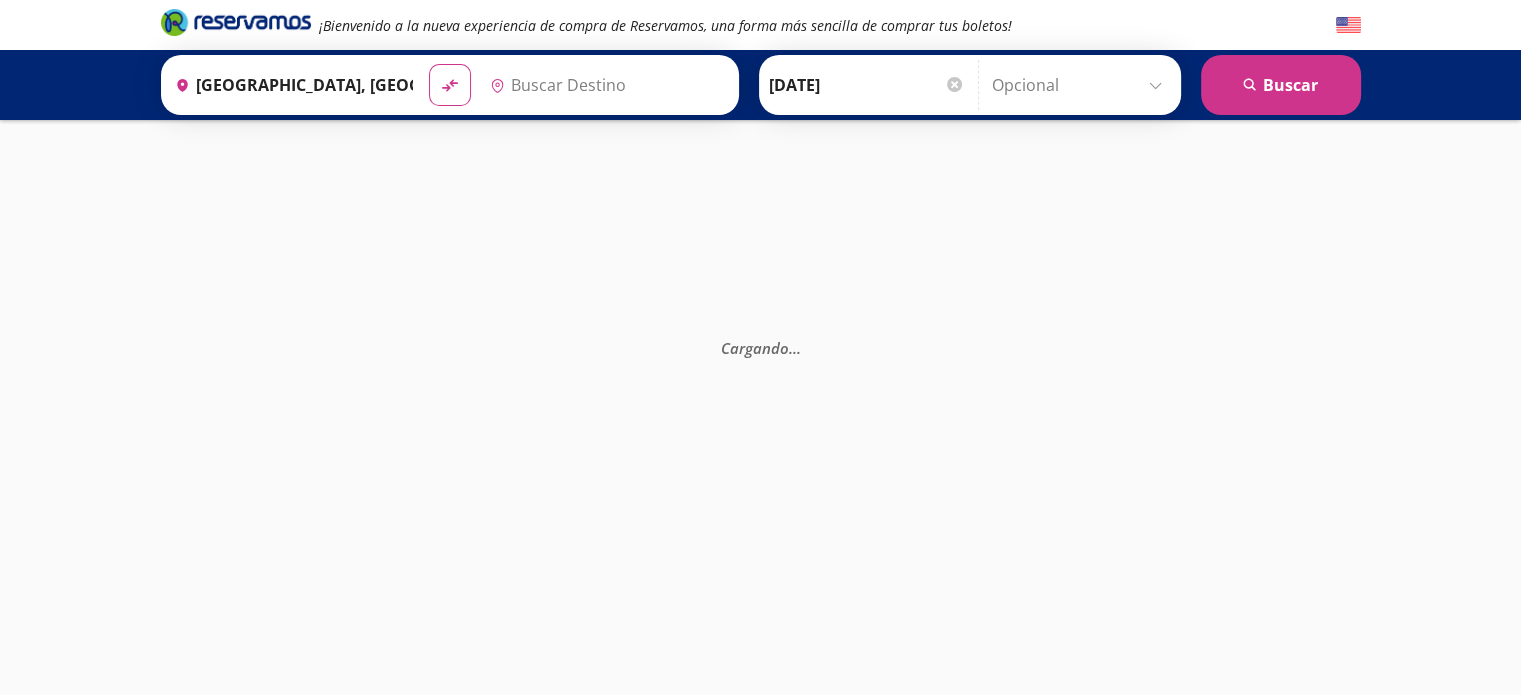 type on "[GEOGRAPHIC_DATA], [GEOGRAPHIC_DATA]" 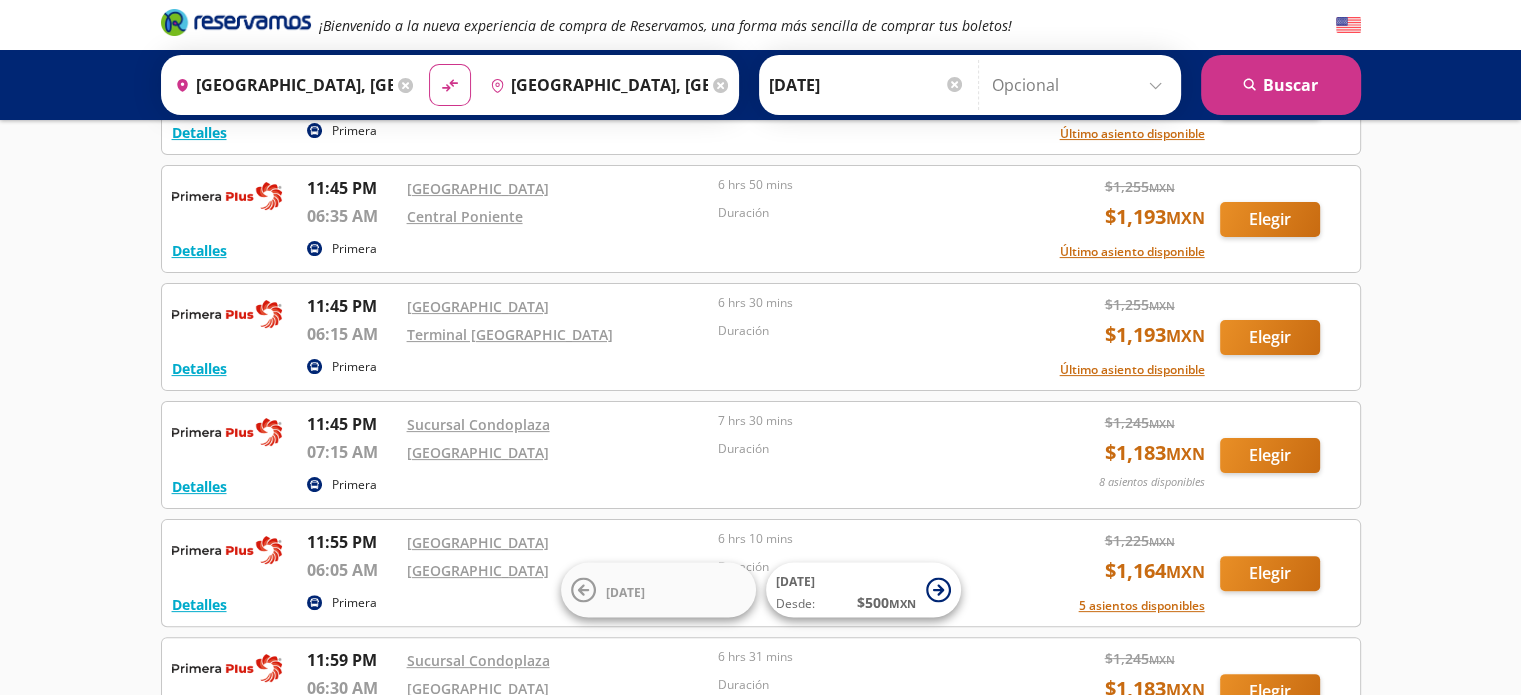scroll, scrollTop: 424, scrollLeft: 0, axis: vertical 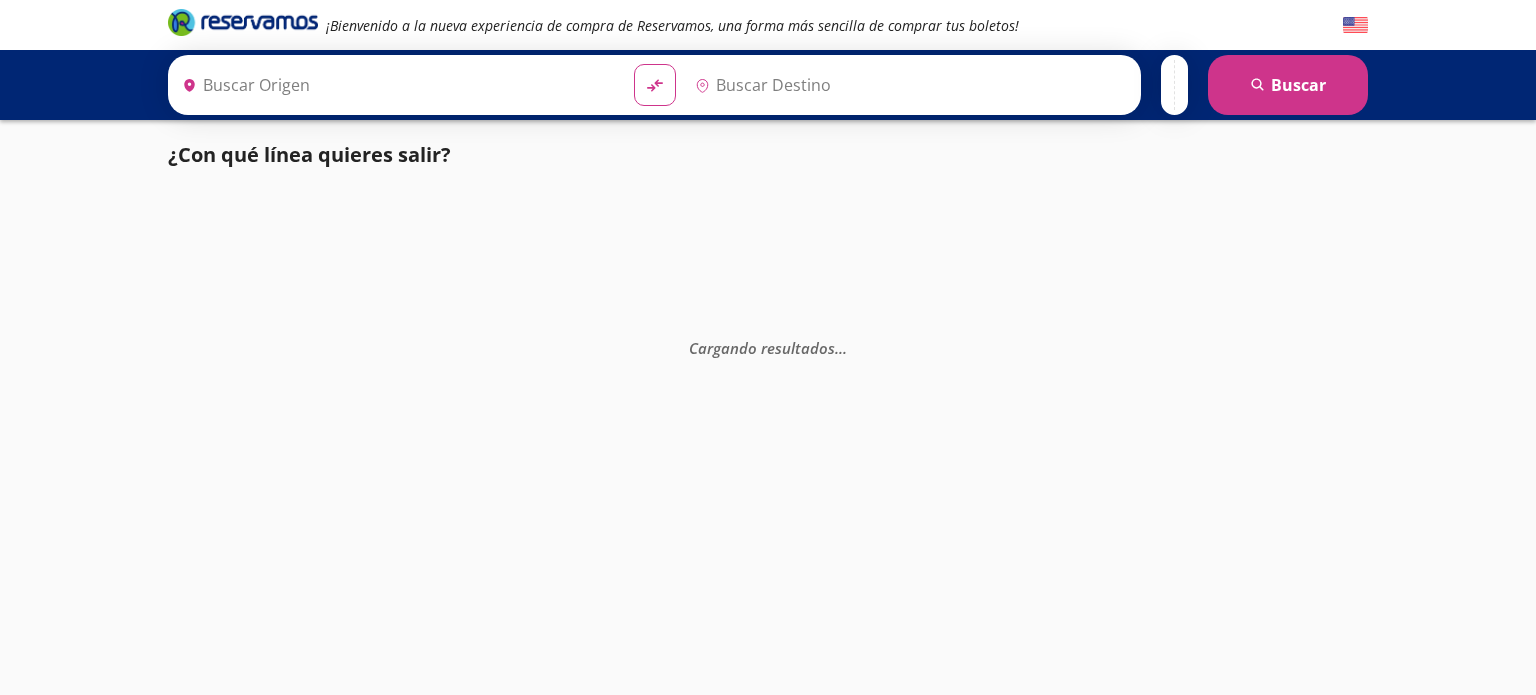 type on "[GEOGRAPHIC_DATA], [GEOGRAPHIC_DATA]" 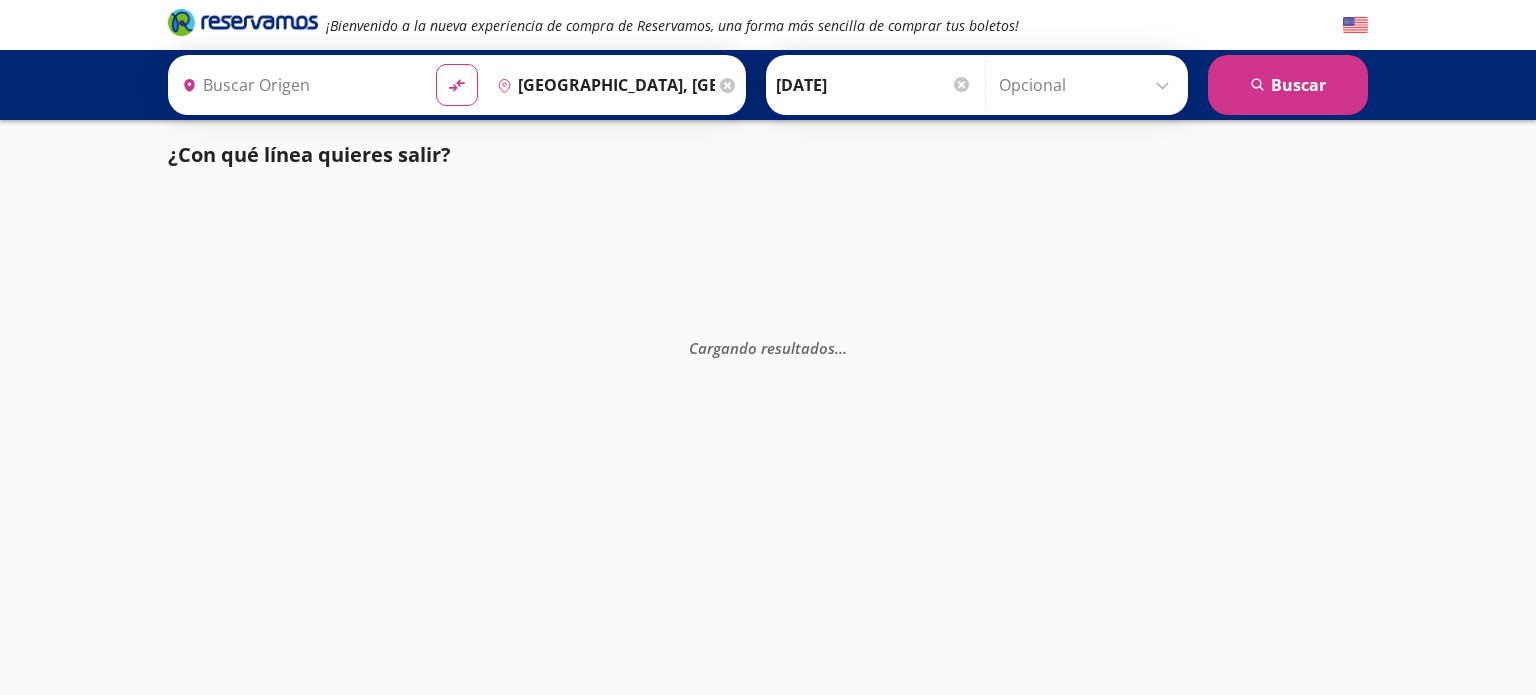 type on "Central Zapopan, Jalisco" 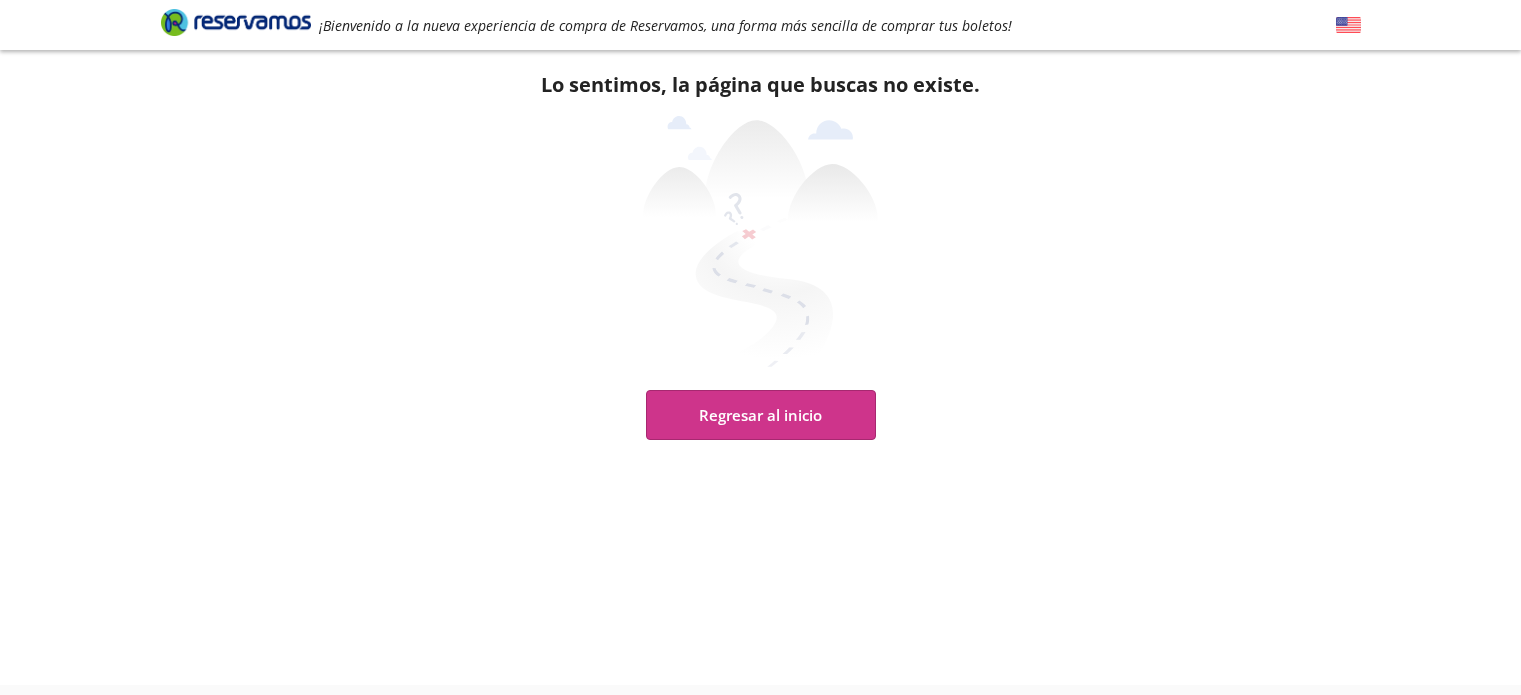 scroll, scrollTop: 0, scrollLeft: 0, axis: both 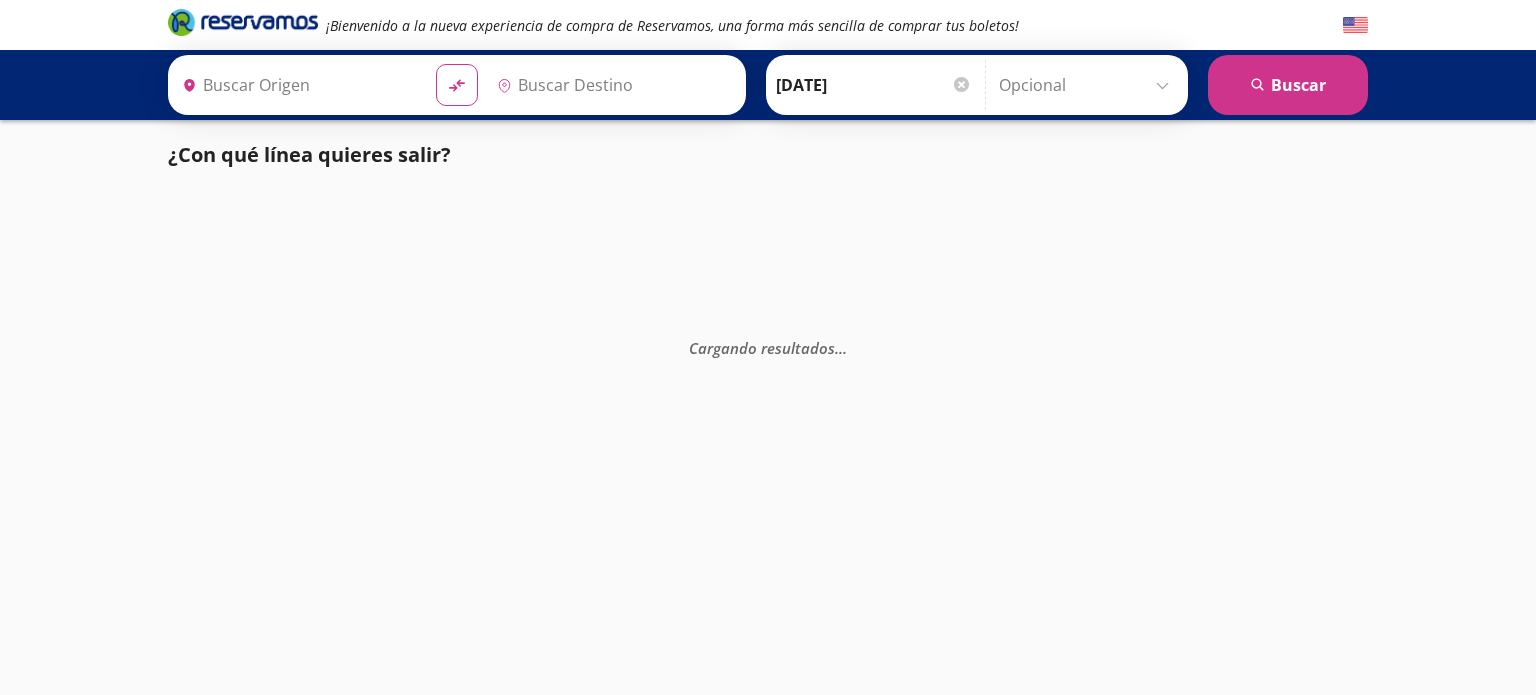 type on "[GEOGRAPHIC_DATA], [GEOGRAPHIC_DATA]" 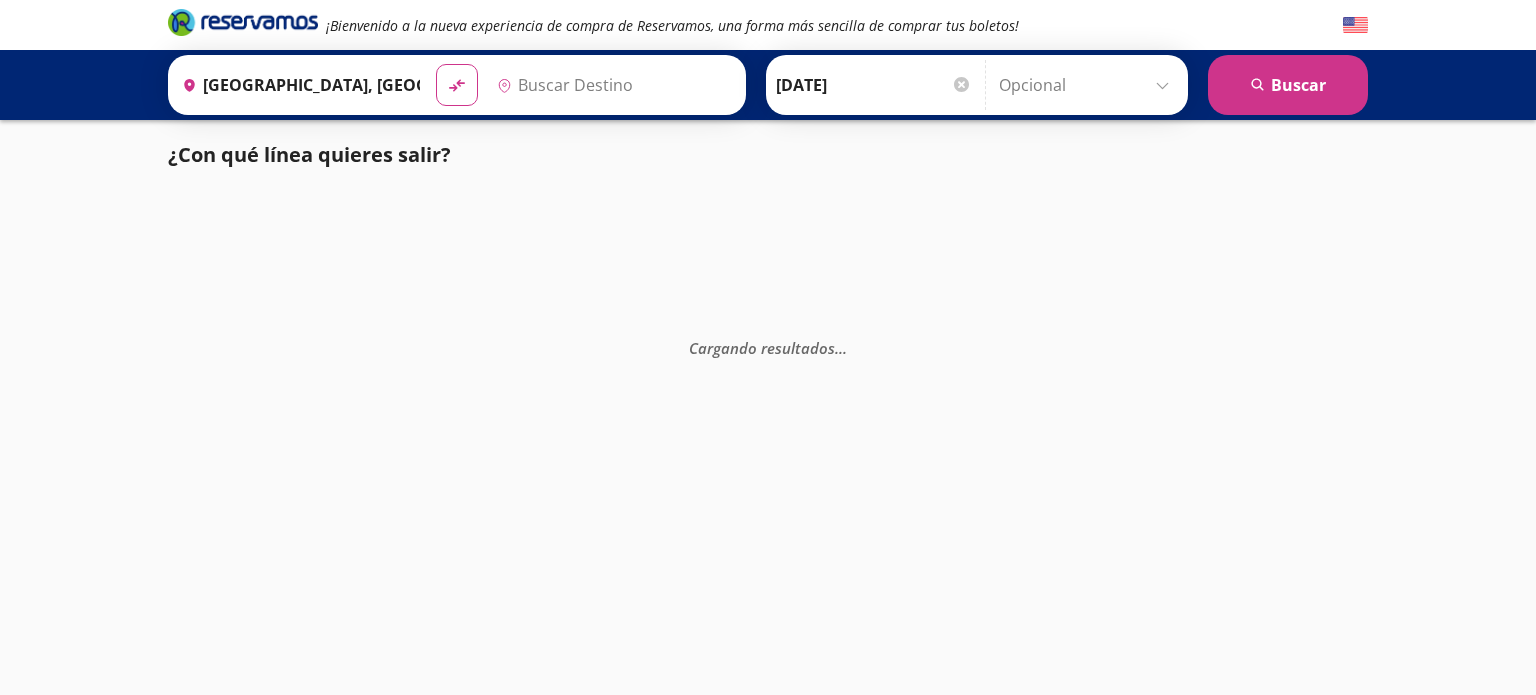 type on "[GEOGRAPHIC_DATA], [GEOGRAPHIC_DATA]" 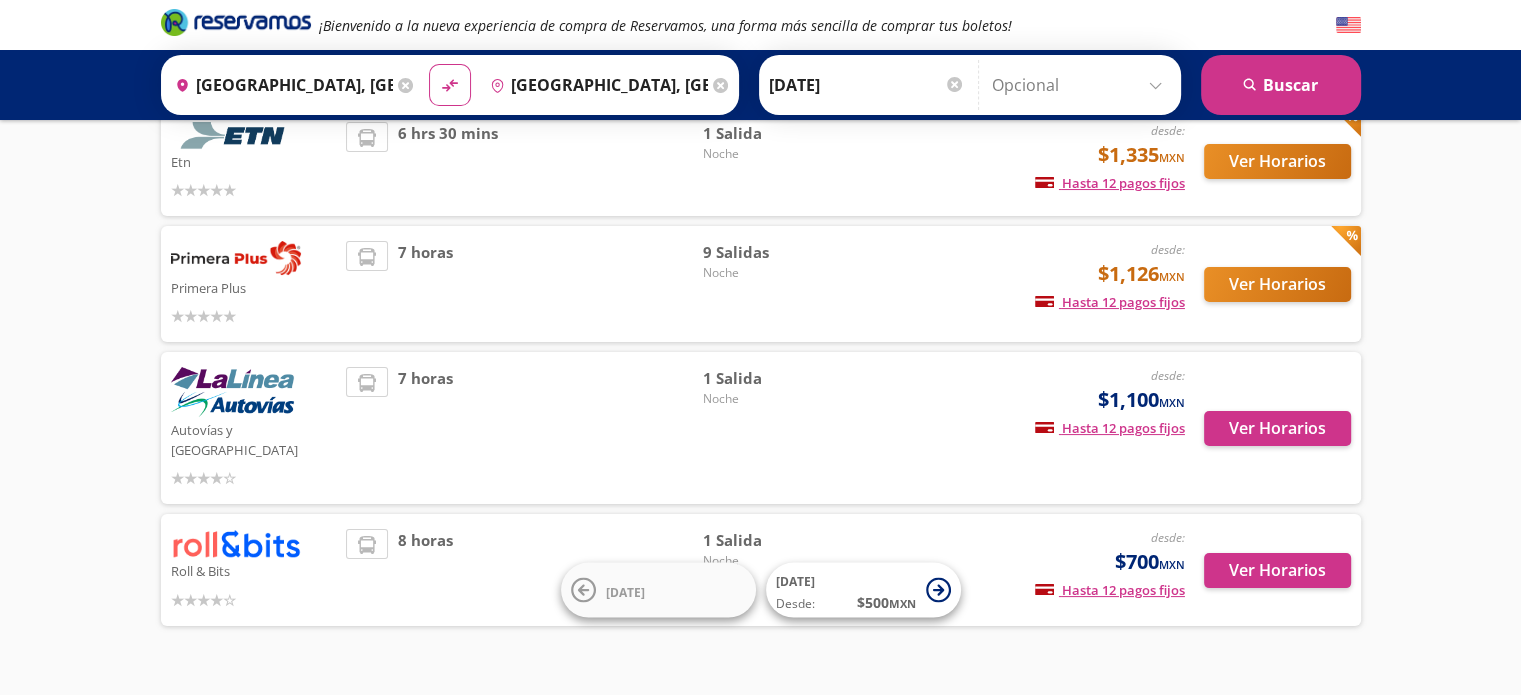 scroll, scrollTop: 158, scrollLeft: 0, axis: vertical 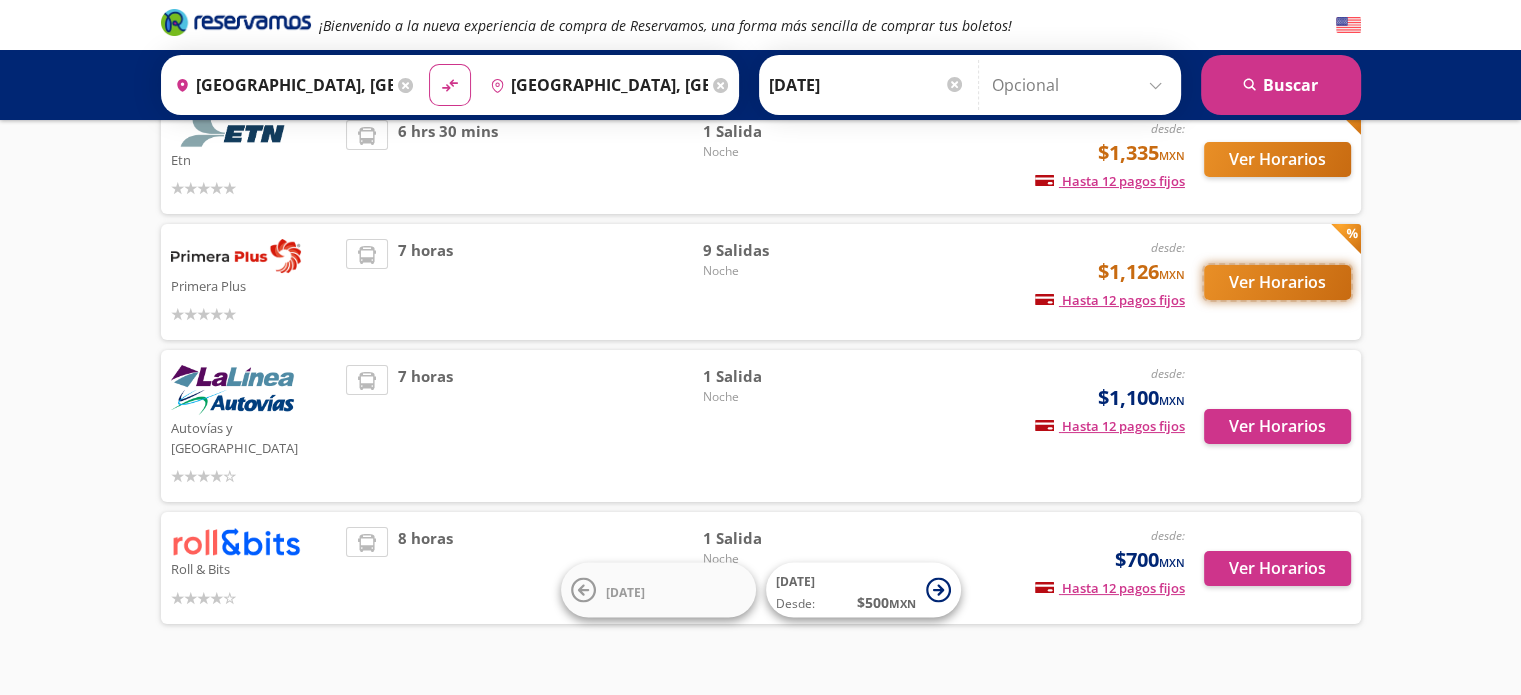 click on "Ver Horarios" at bounding box center (1277, 282) 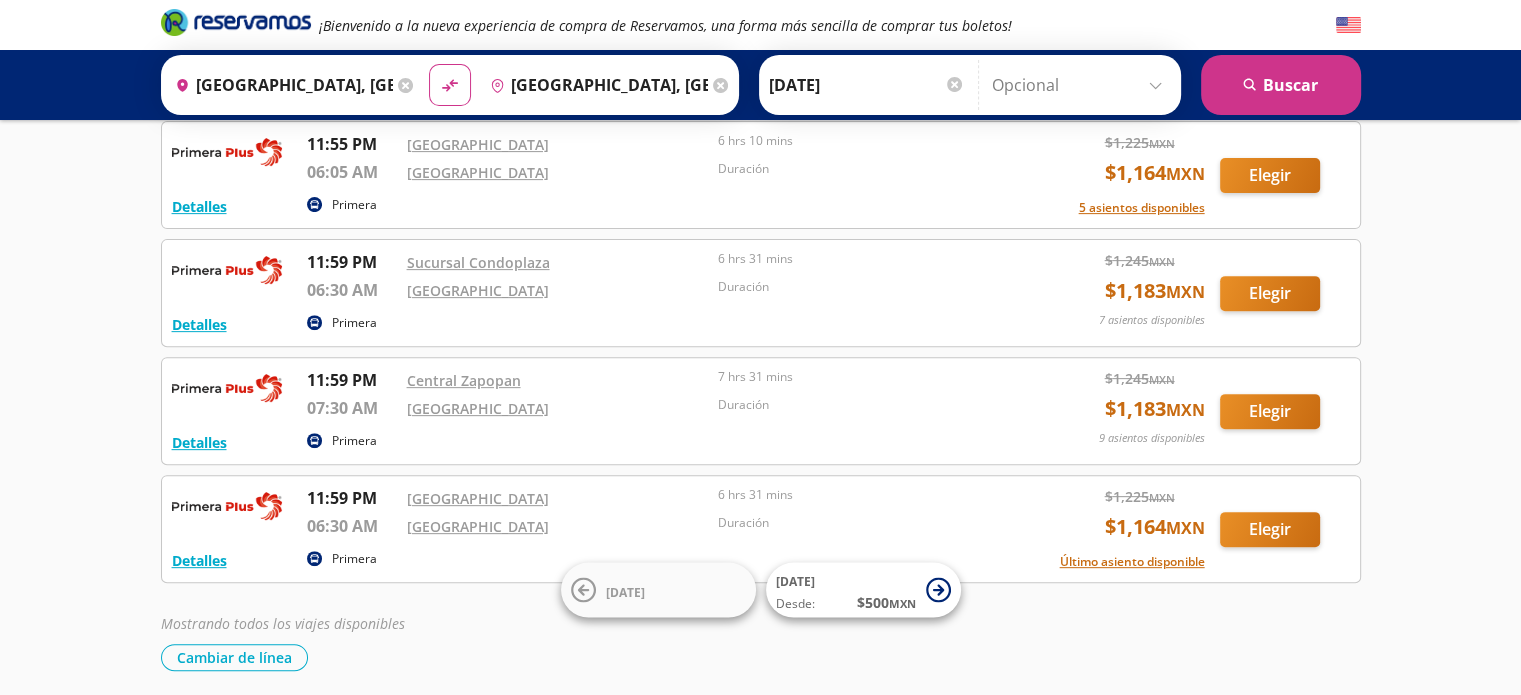 scroll, scrollTop: 769, scrollLeft: 0, axis: vertical 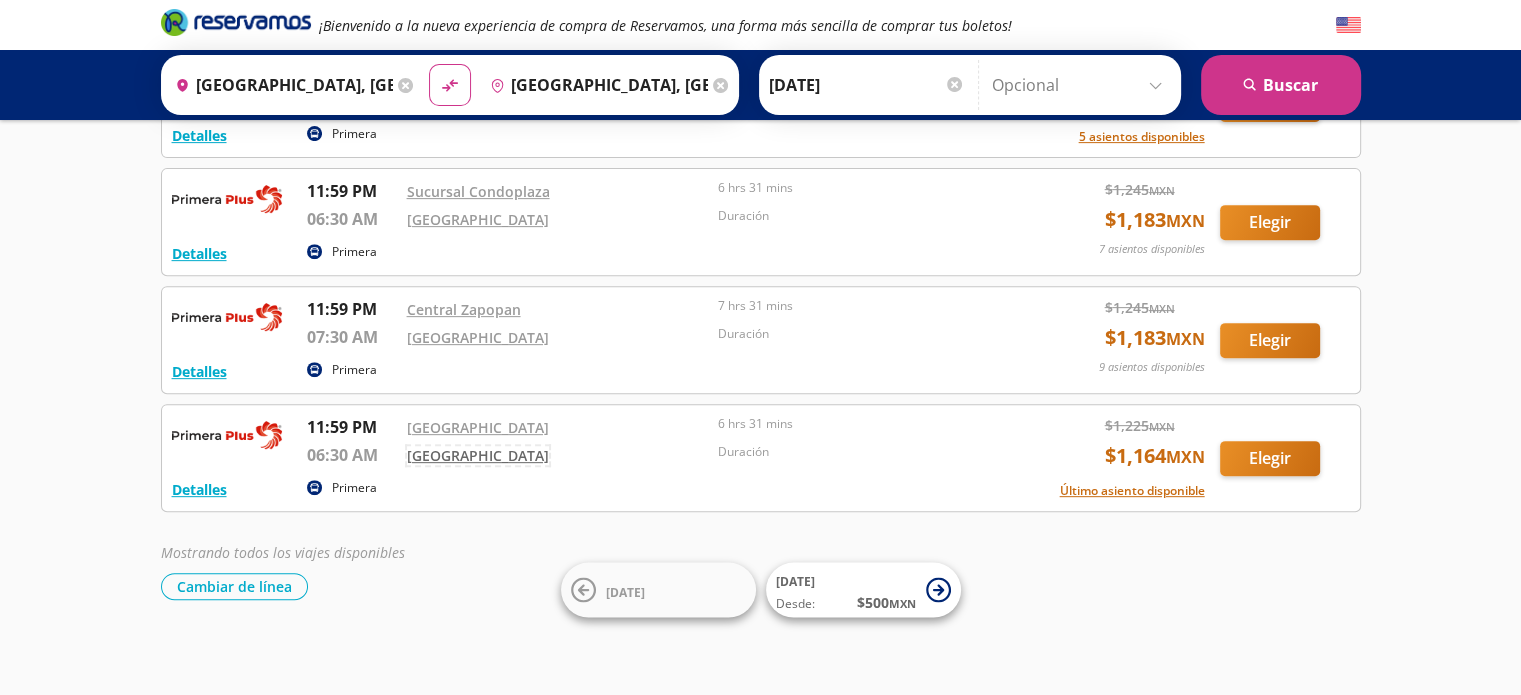 click on "[GEOGRAPHIC_DATA]" at bounding box center [478, 455] 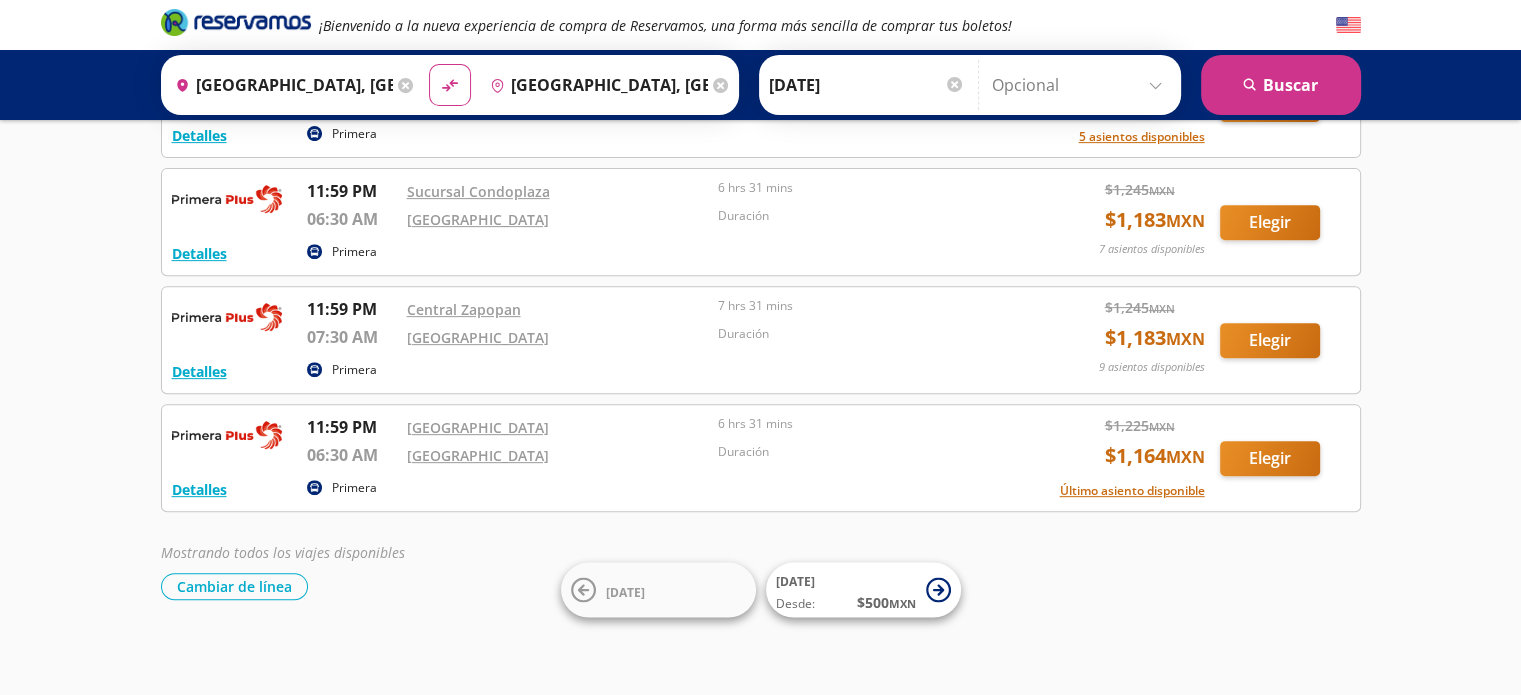 click 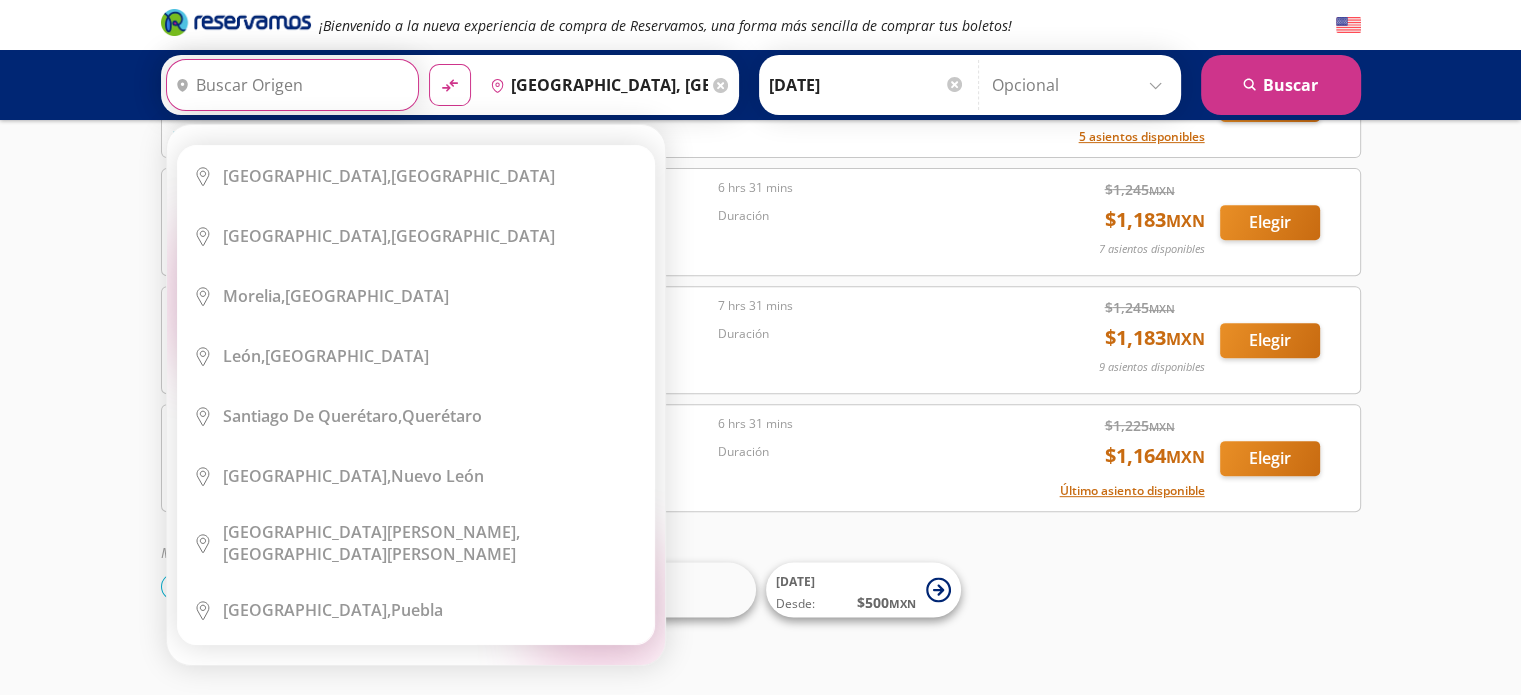 type 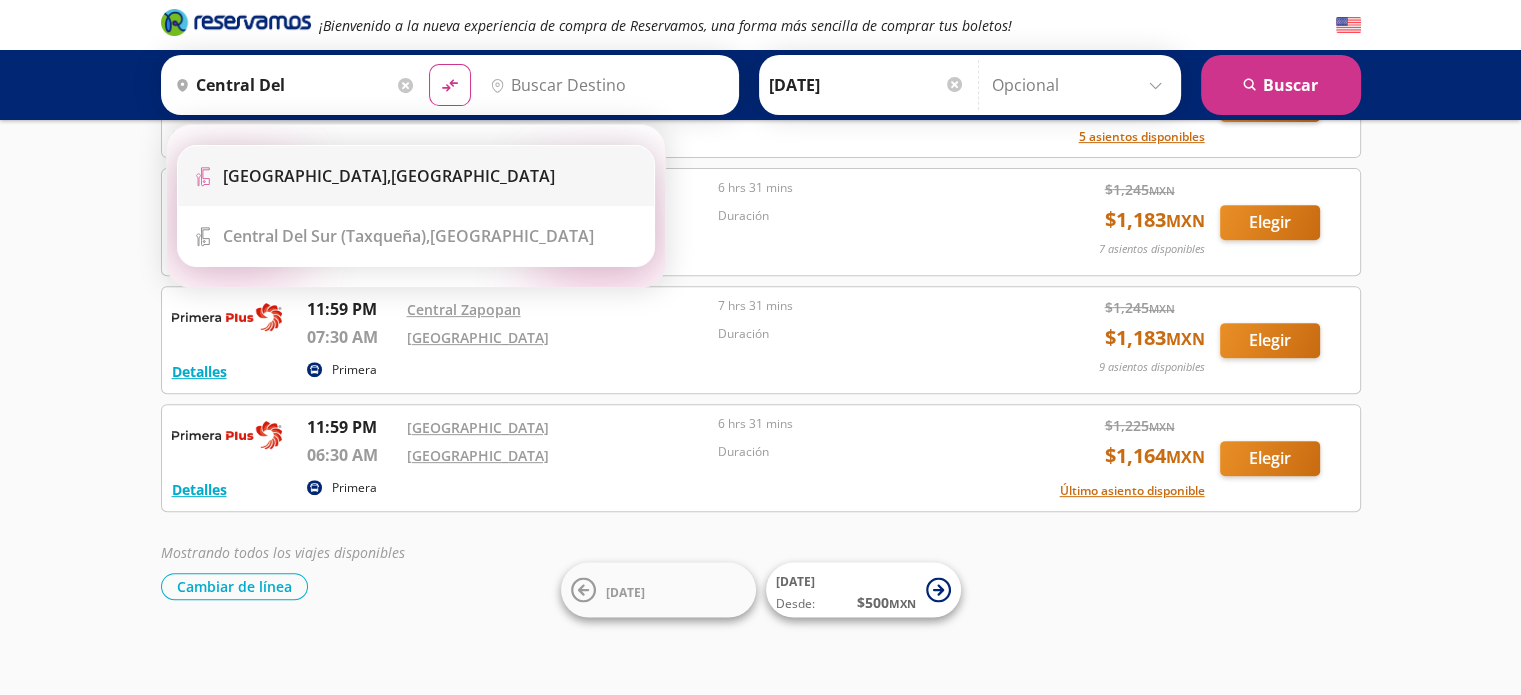 click on "Terminal Icon" at bounding box center [416, 176] 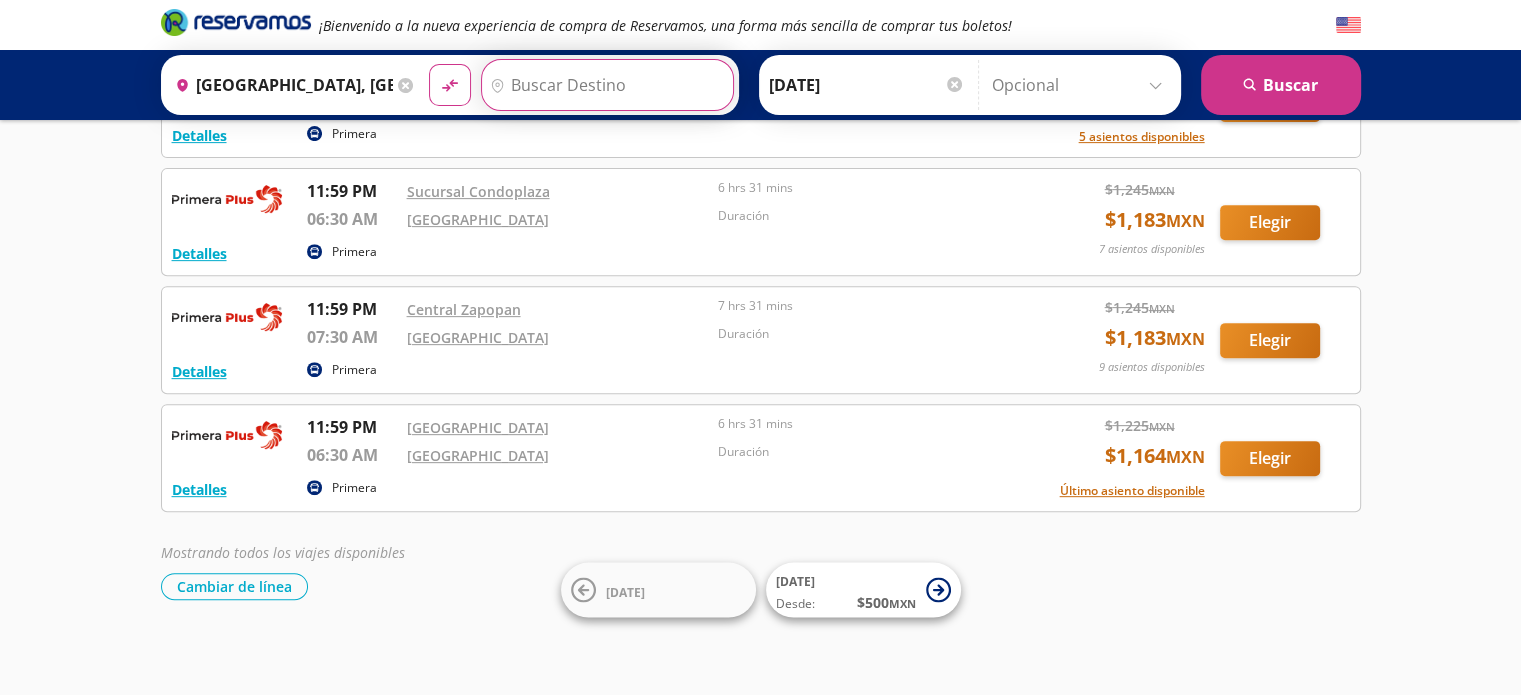 click on "Destino" at bounding box center [605, 85] 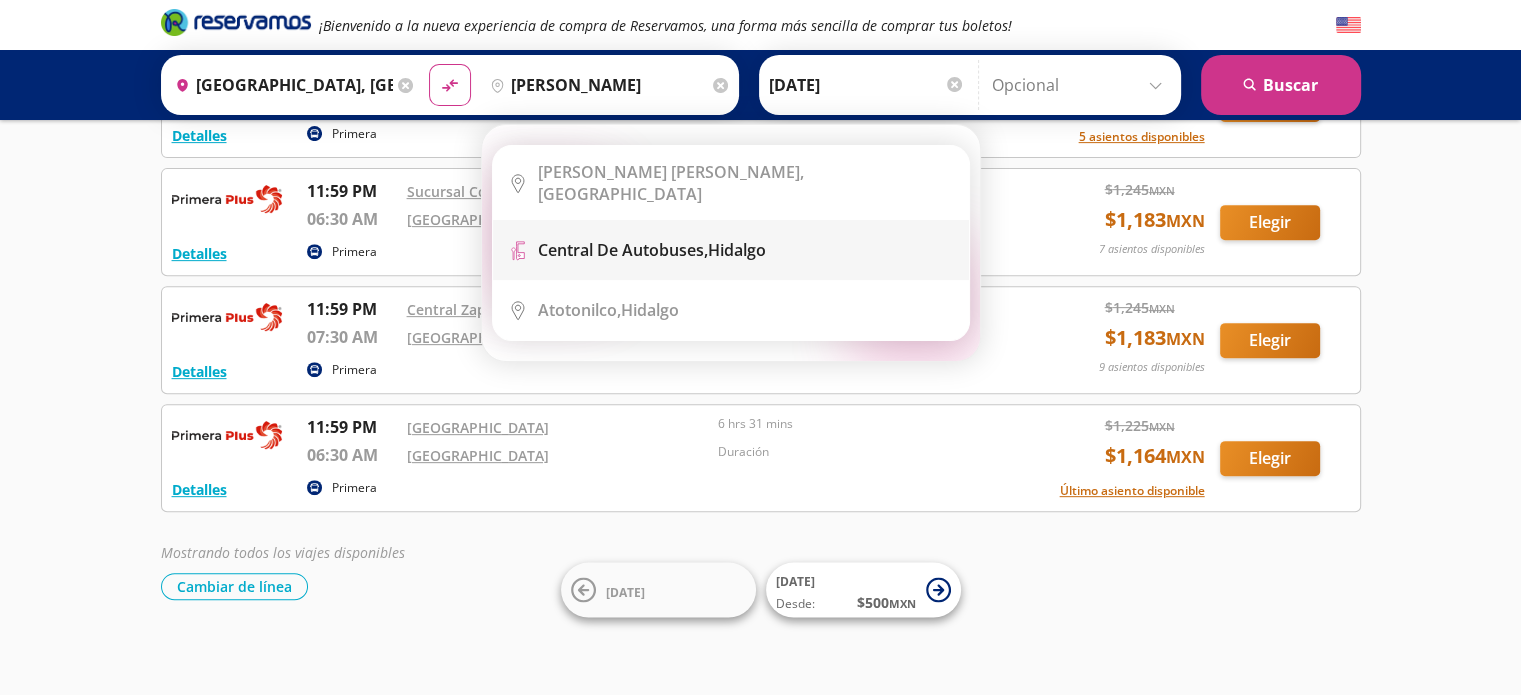 click on "Central de Autobuses," at bounding box center (623, 250) 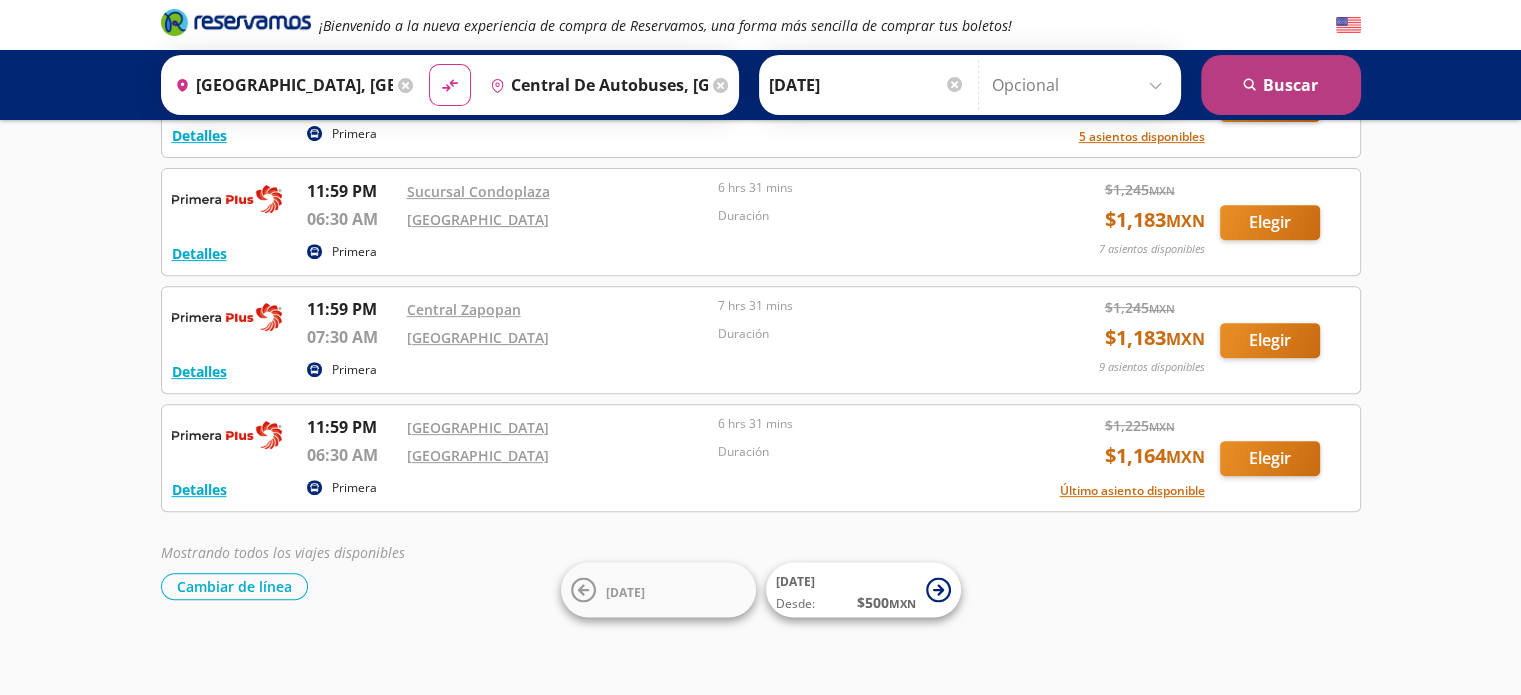 click on "search
[GEOGRAPHIC_DATA]" at bounding box center [1281, 85] 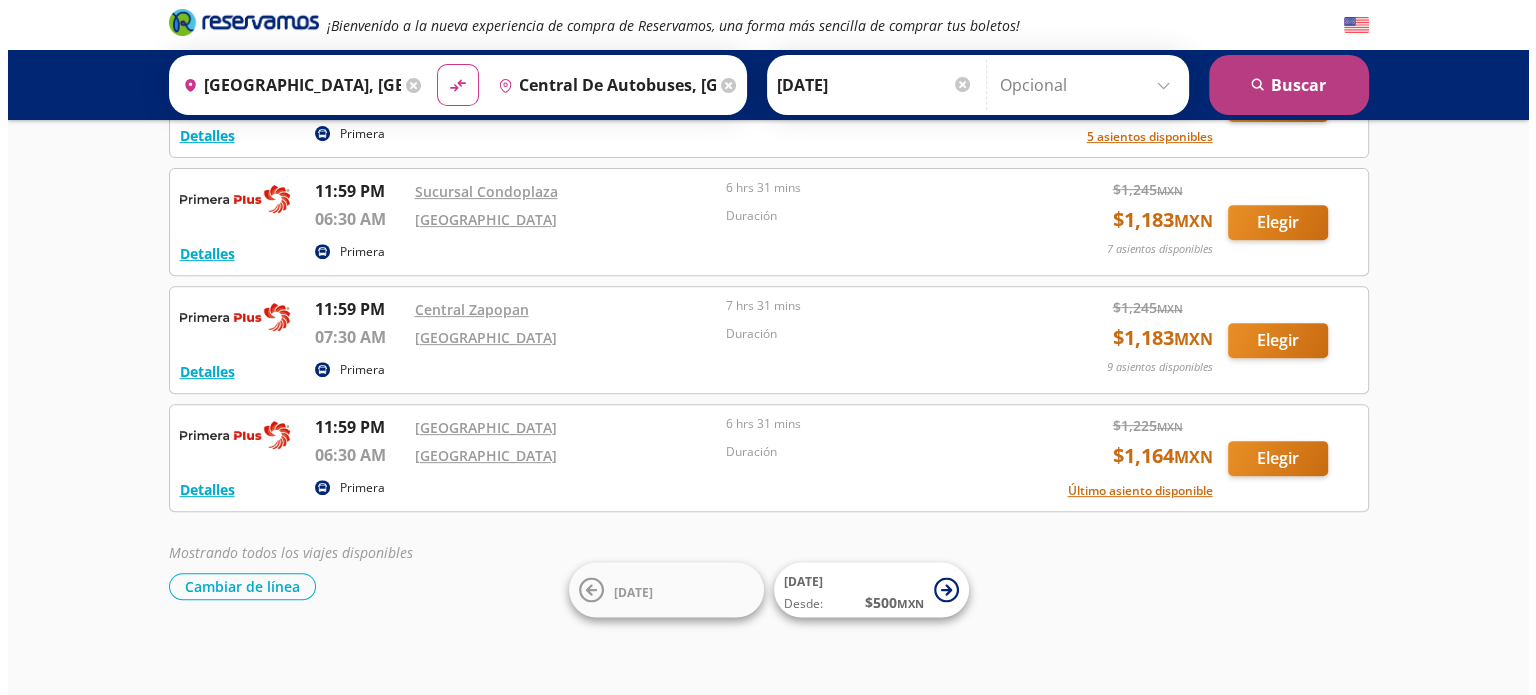 scroll, scrollTop: 0, scrollLeft: 0, axis: both 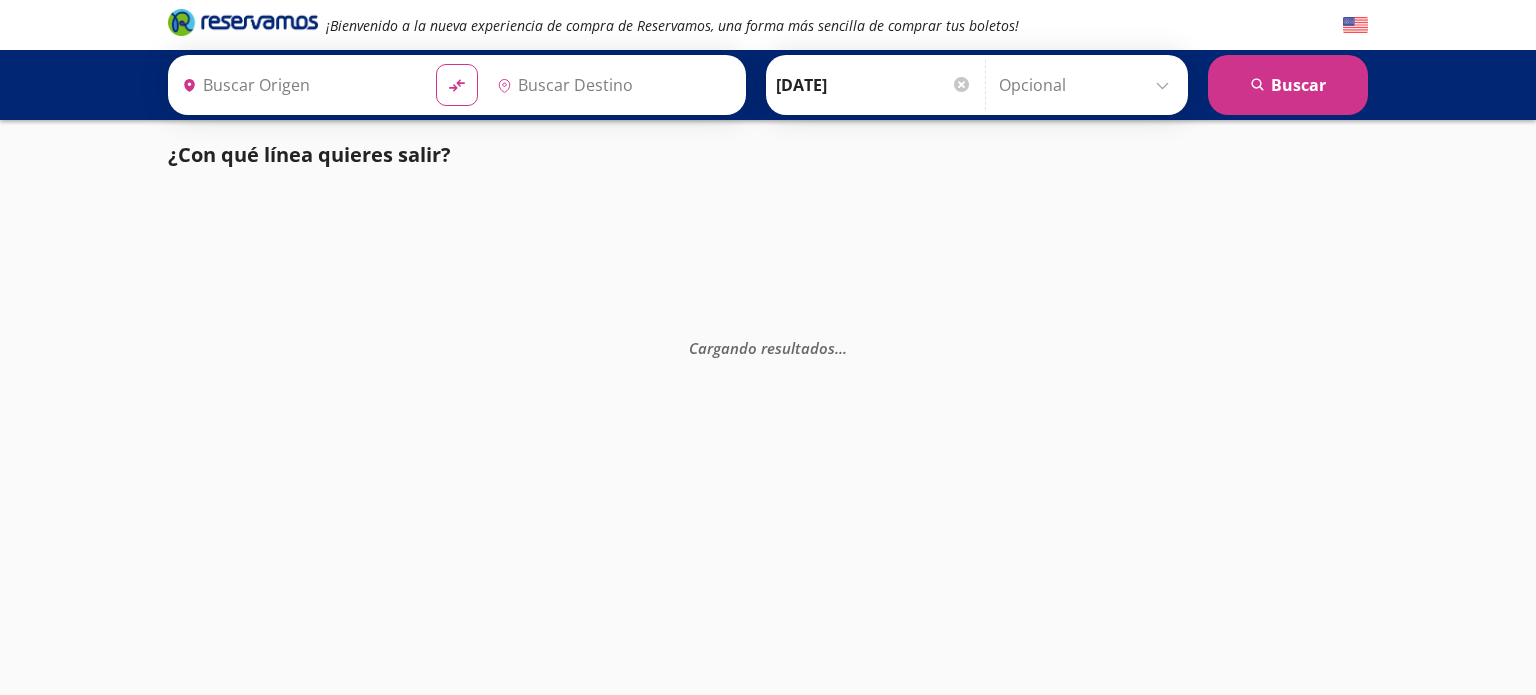 type on "[GEOGRAPHIC_DATA], [GEOGRAPHIC_DATA]" 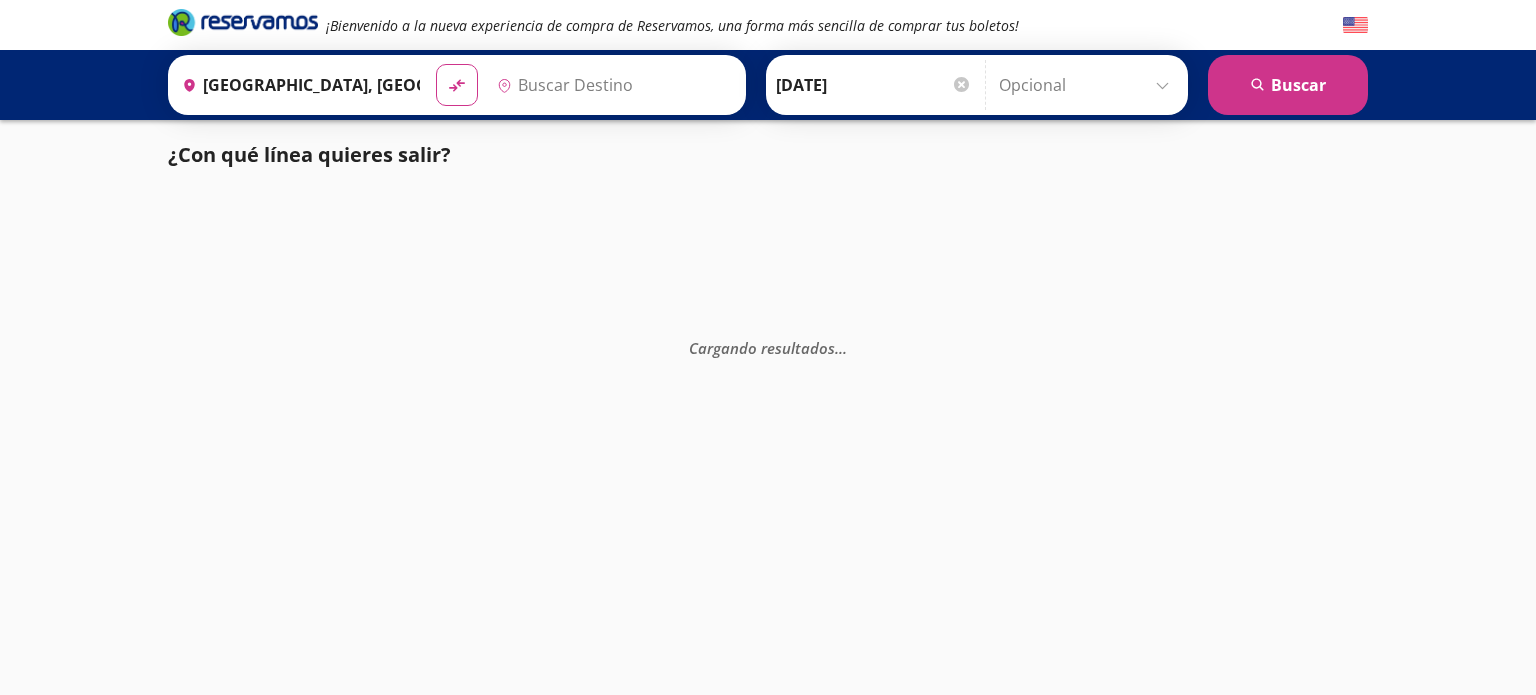 type on "Central de Autobuses, [GEOGRAPHIC_DATA]" 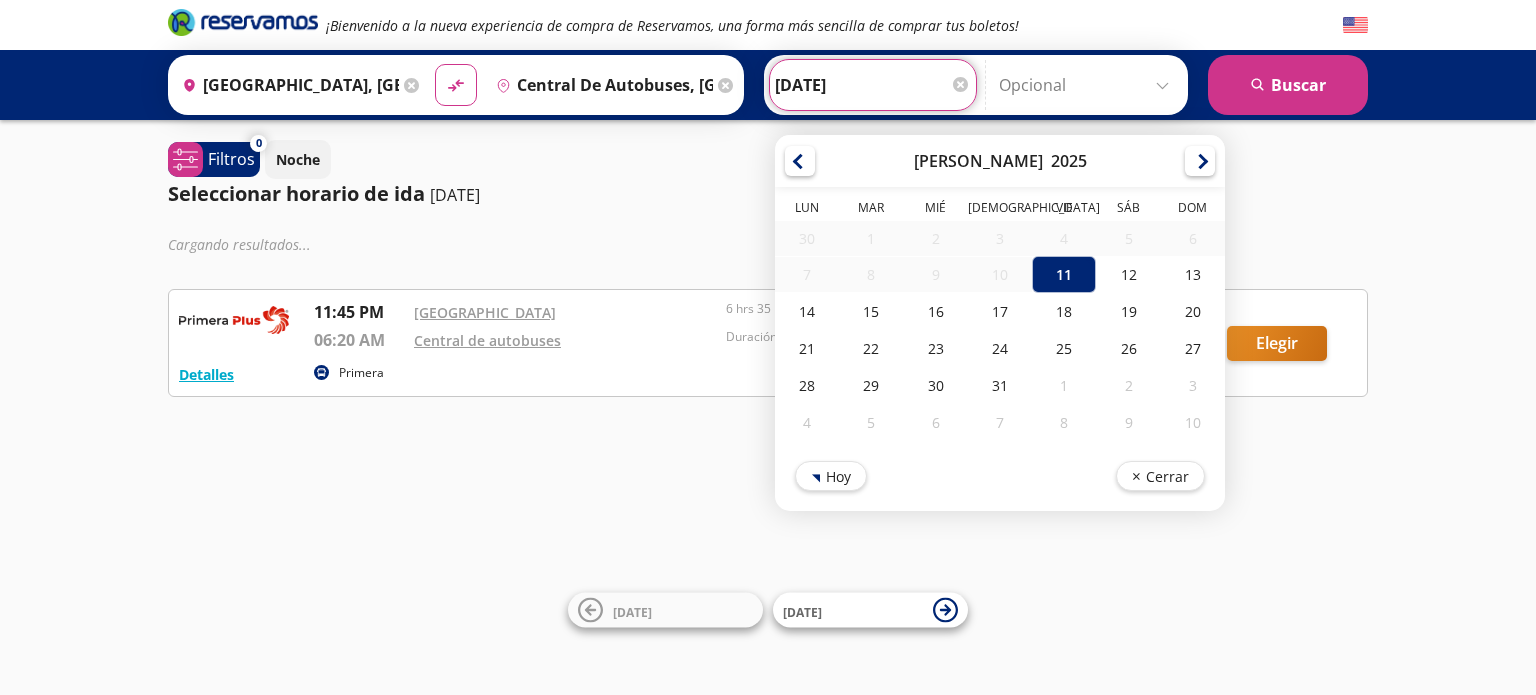 click on "[DATE]" at bounding box center (873, 85) 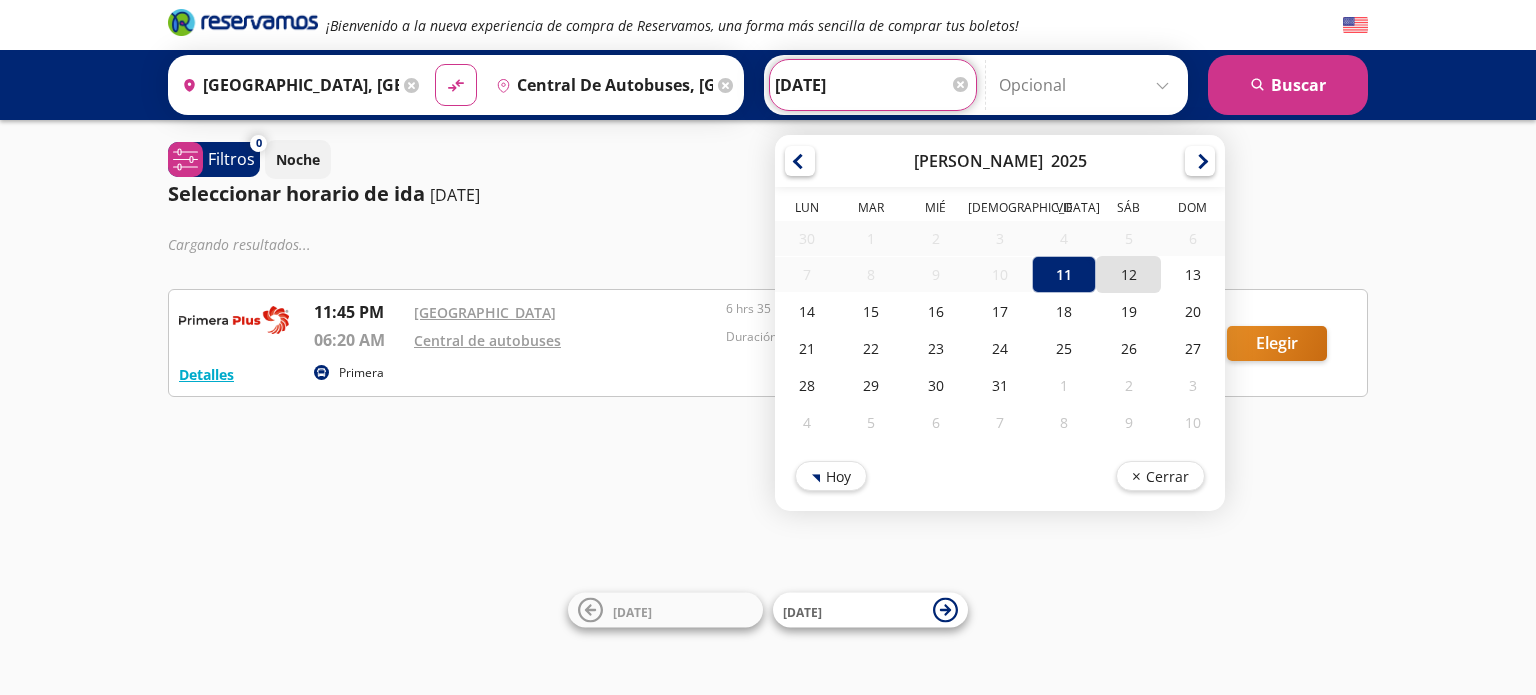 click on "12" at bounding box center (1128, 274) 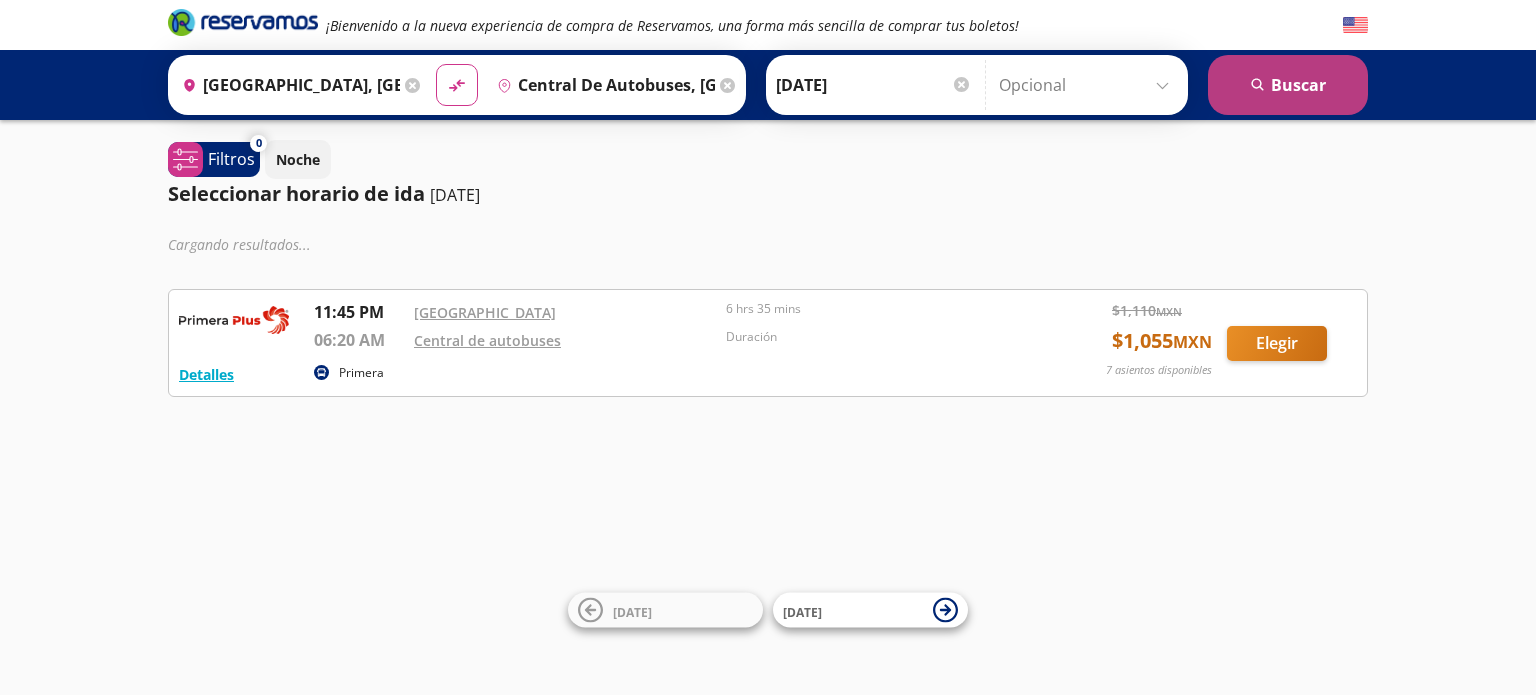click on "search
[GEOGRAPHIC_DATA]" at bounding box center [1288, 85] 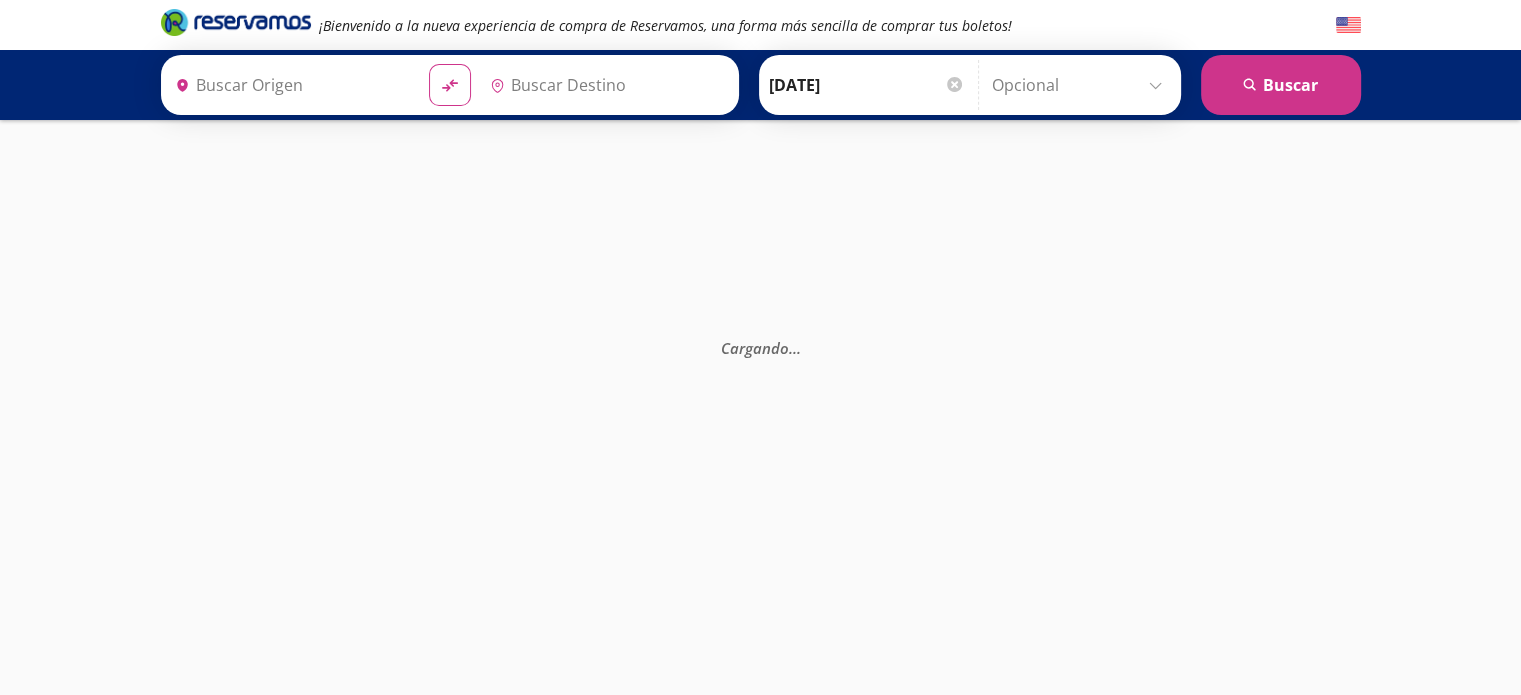 type on "Central de Autobuses, [GEOGRAPHIC_DATA]" 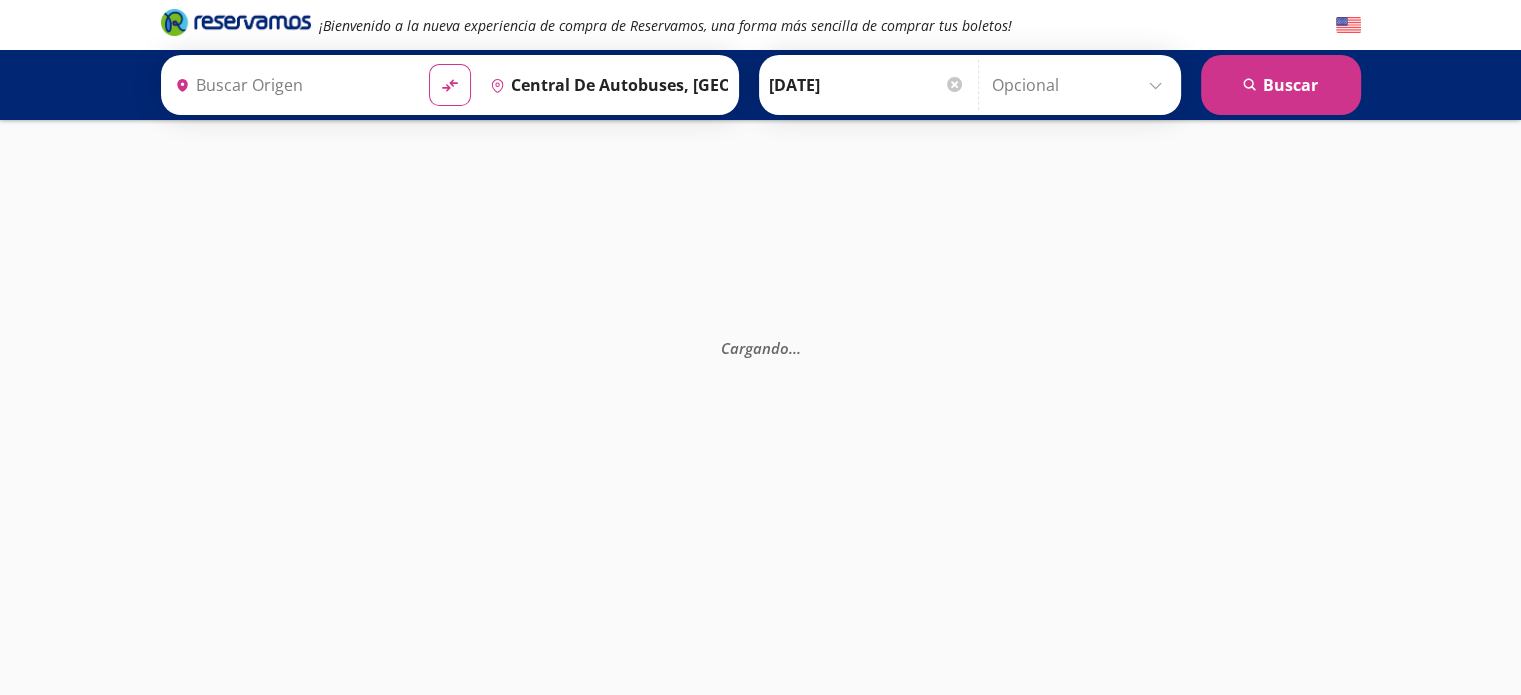 type on "[GEOGRAPHIC_DATA], [GEOGRAPHIC_DATA]" 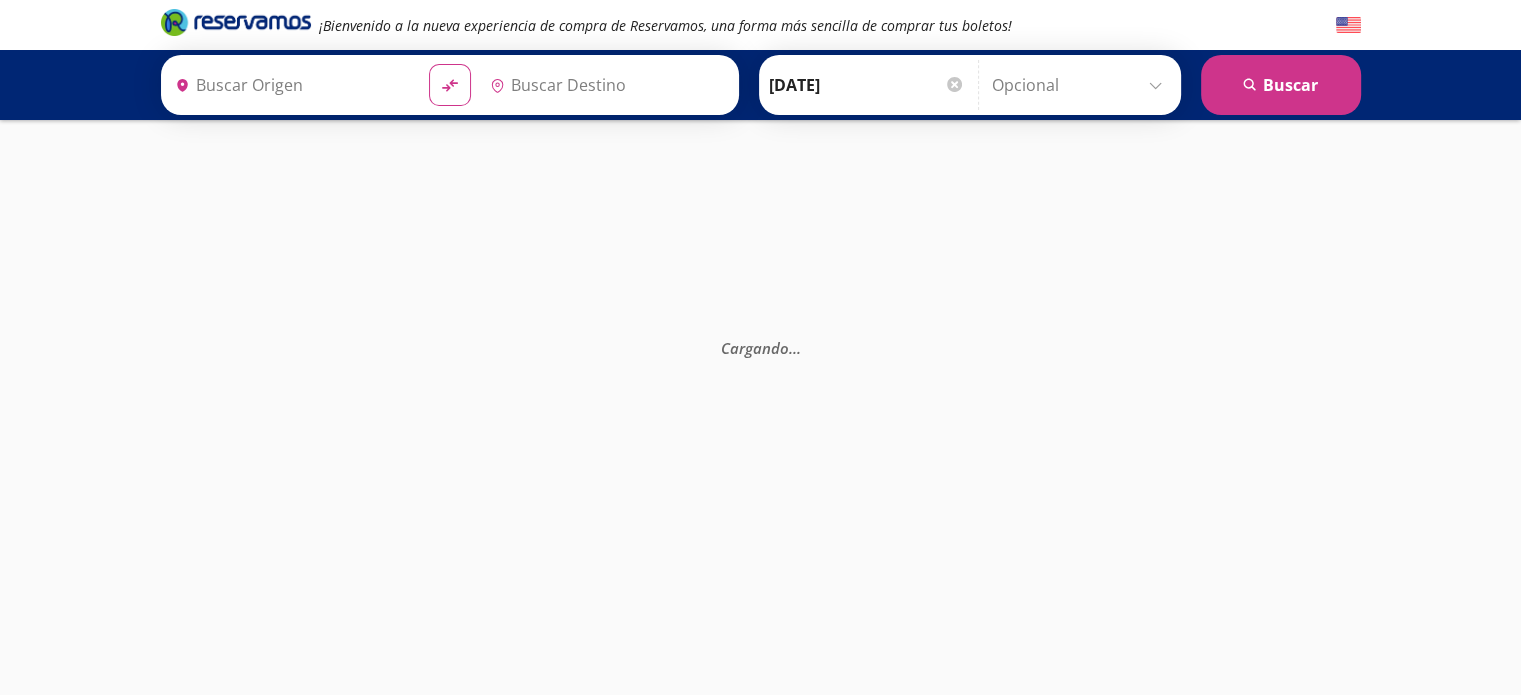 type on "Central de Autobuses, [GEOGRAPHIC_DATA]" 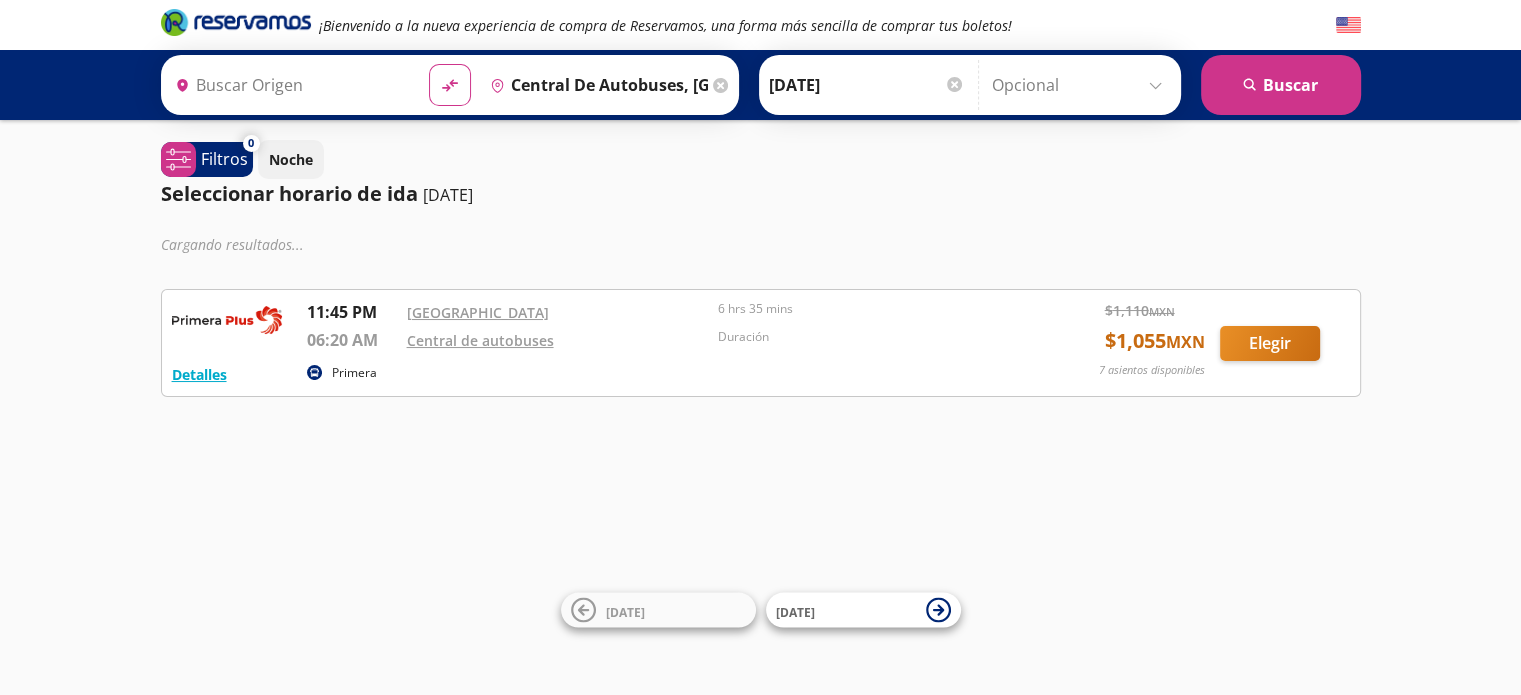 type on "[GEOGRAPHIC_DATA], [GEOGRAPHIC_DATA]" 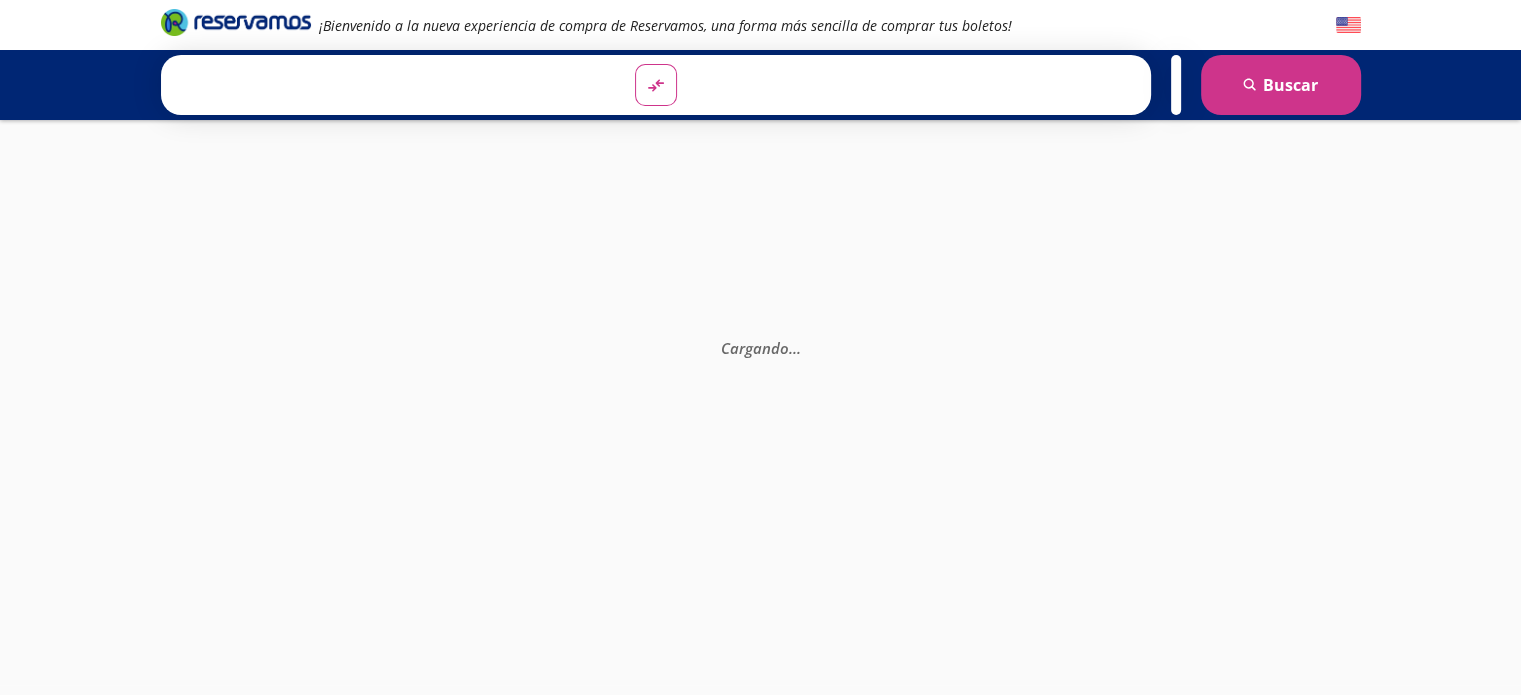 scroll, scrollTop: 0, scrollLeft: 0, axis: both 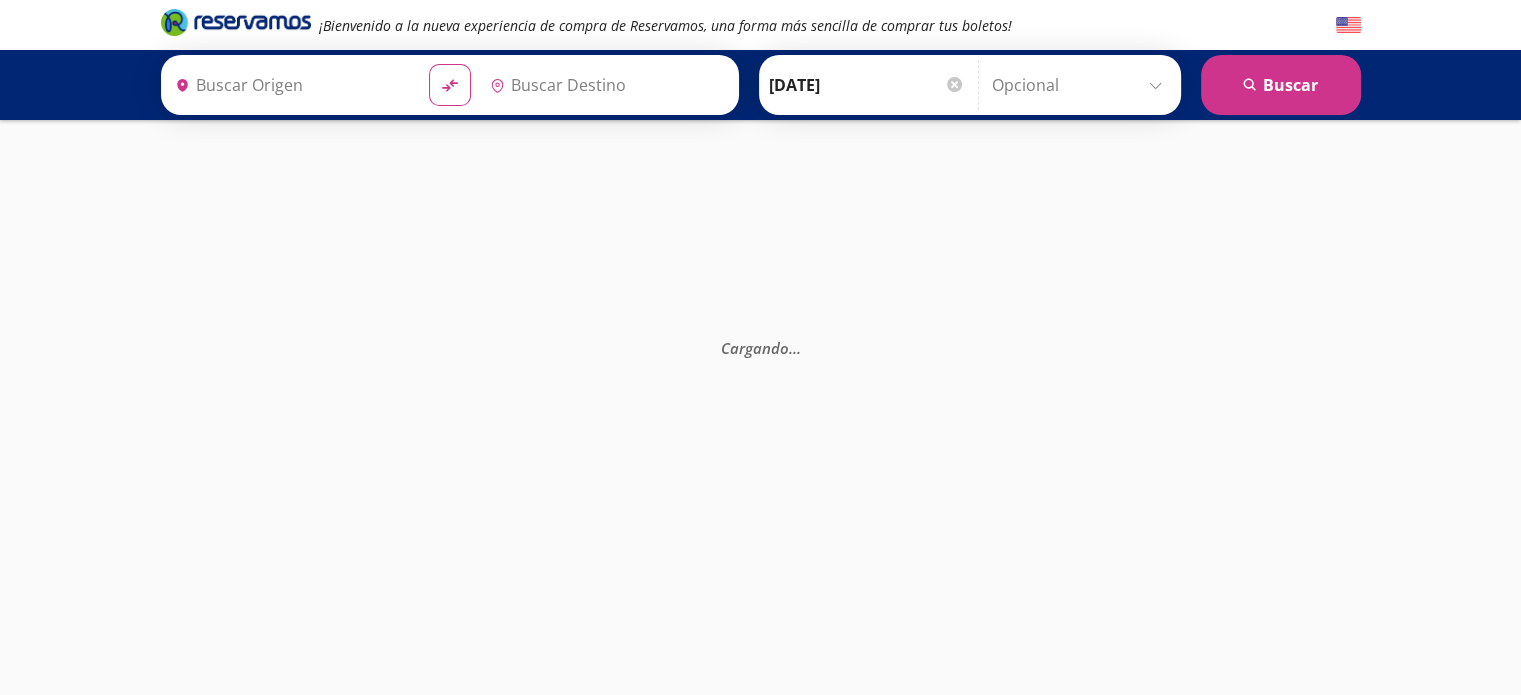 type on "[GEOGRAPHIC_DATA], [GEOGRAPHIC_DATA]" 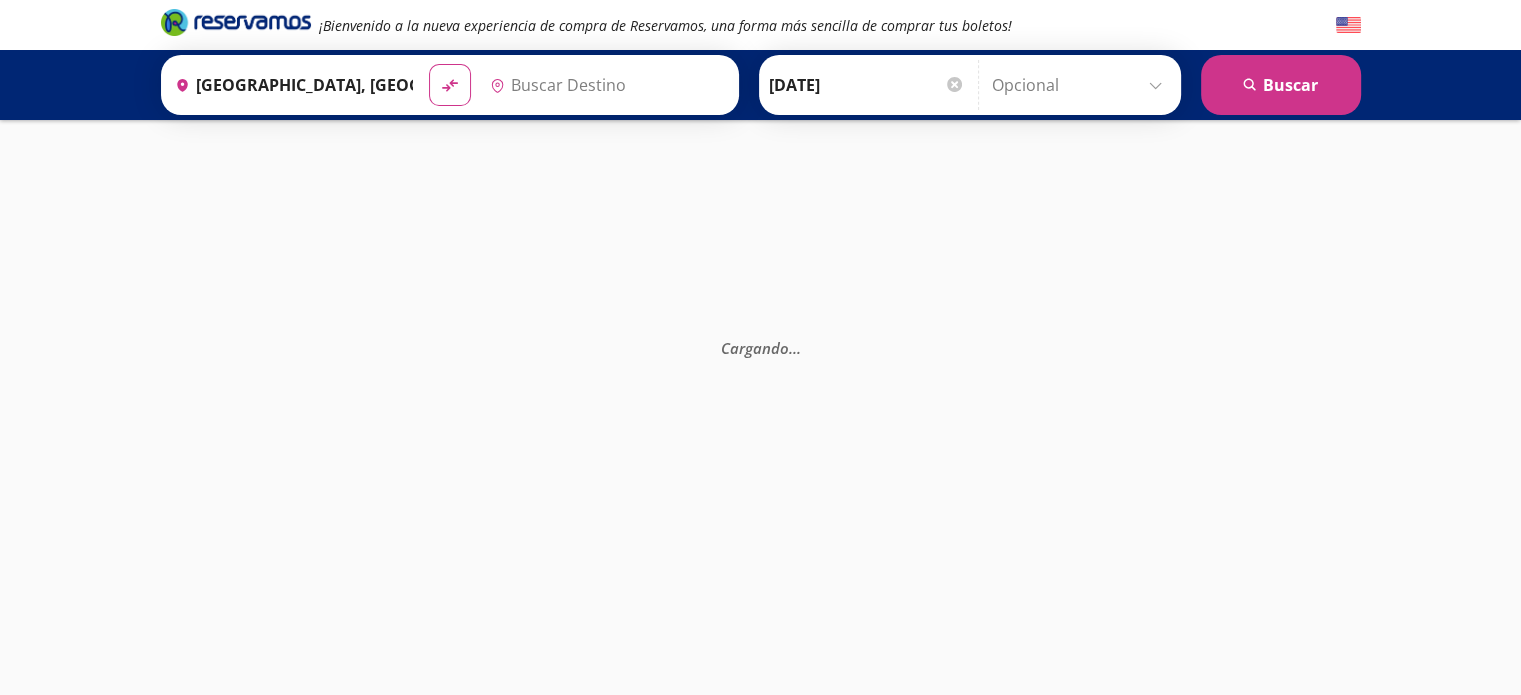 type on "[GEOGRAPHIC_DATA], [GEOGRAPHIC_DATA]" 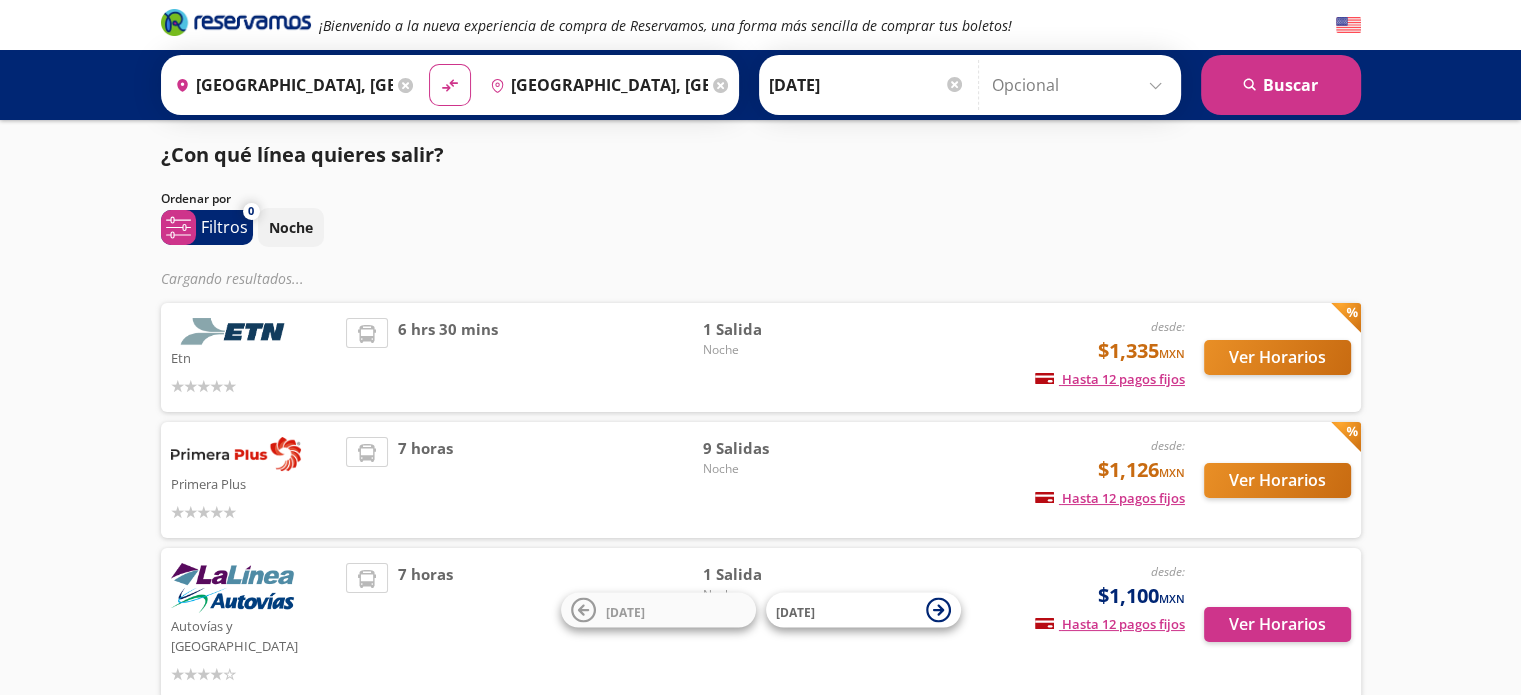 scroll, scrollTop: 158, scrollLeft: 0, axis: vertical 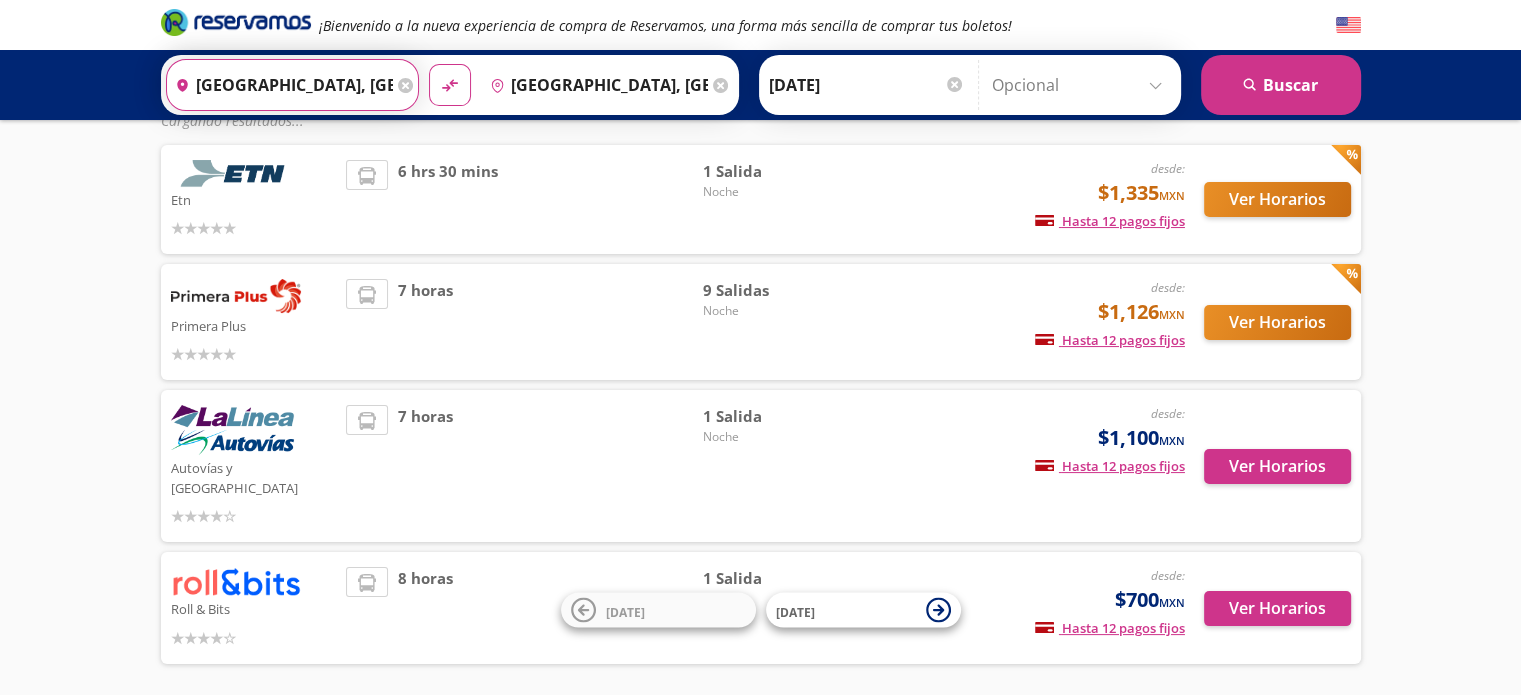 click on "[GEOGRAPHIC_DATA], [GEOGRAPHIC_DATA]" at bounding box center (280, 85) 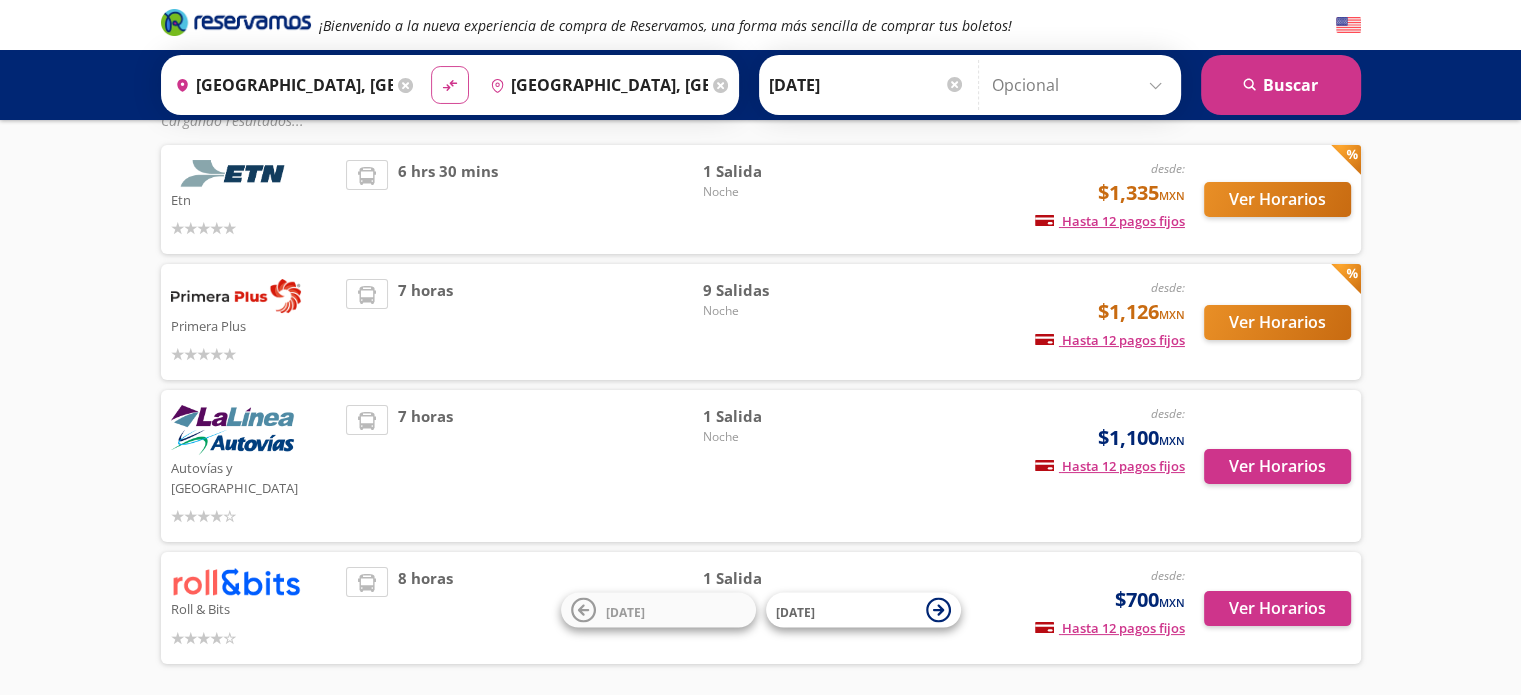 click on "material-symbols:compare-arrows-rounded" at bounding box center (450, 85) 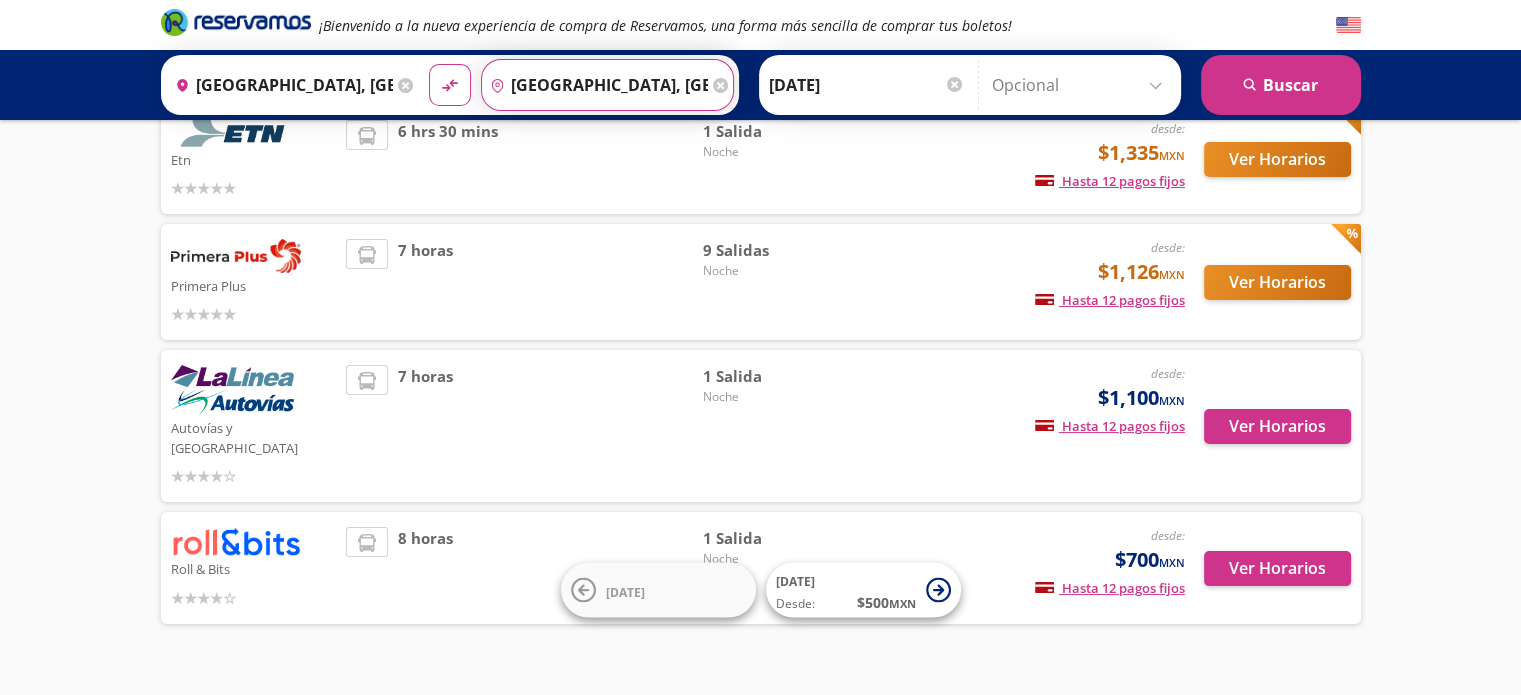 click on "[GEOGRAPHIC_DATA], [GEOGRAPHIC_DATA]" at bounding box center [595, 85] 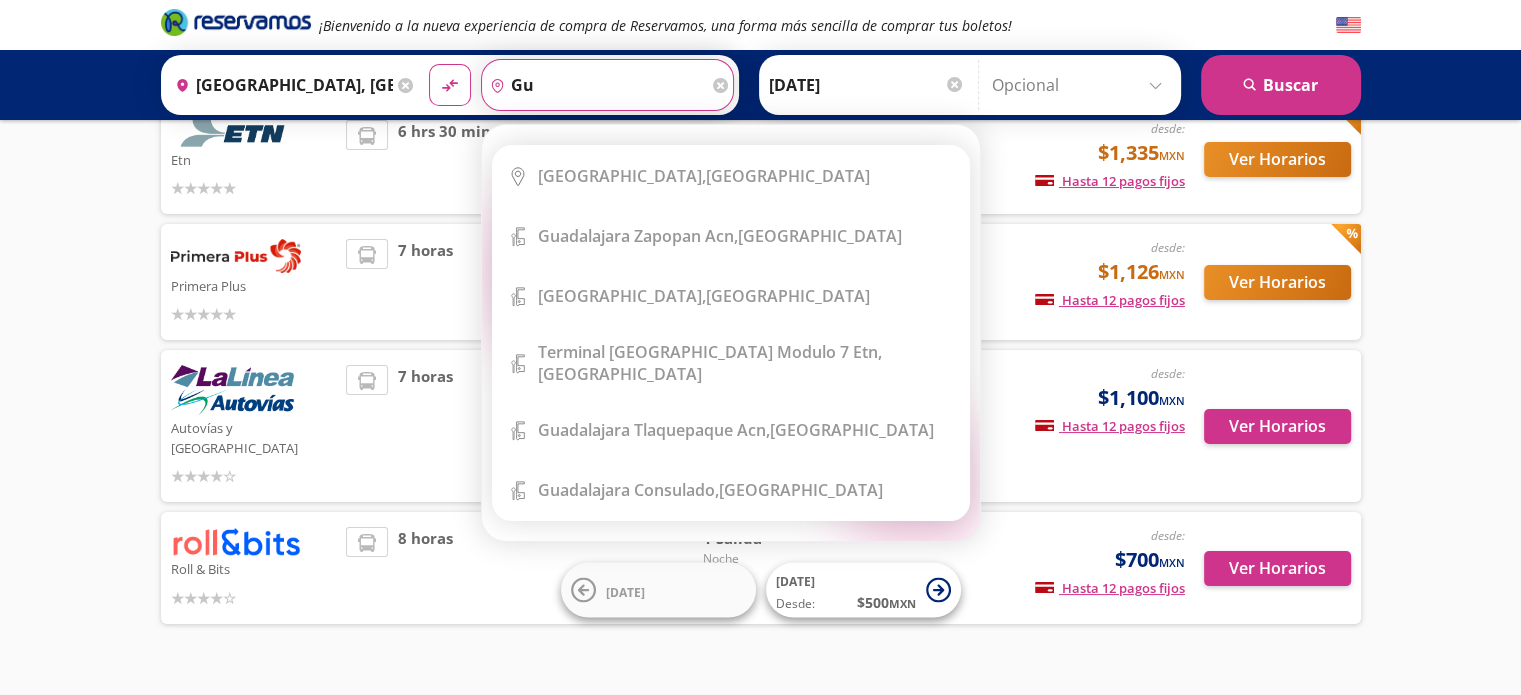 type on "g" 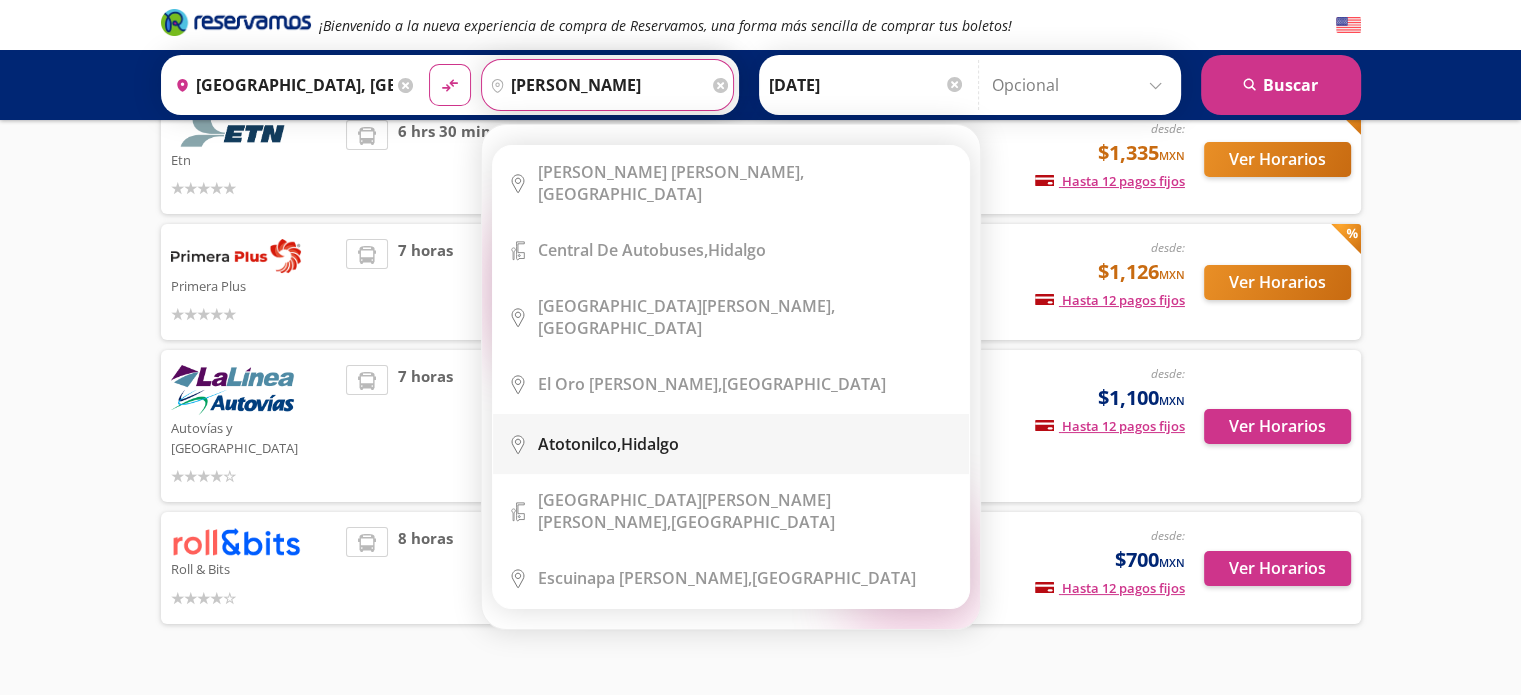scroll, scrollTop: 178, scrollLeft: 0, axis: vertical 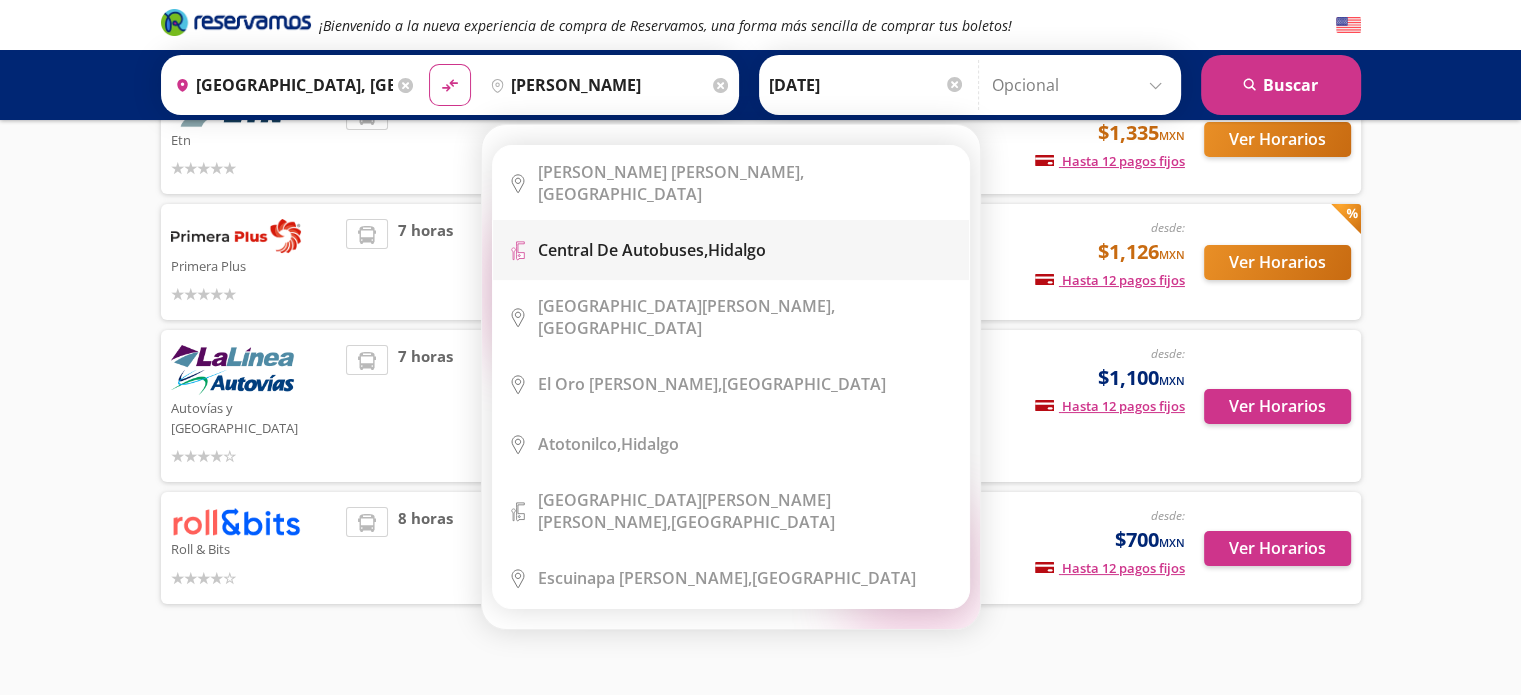 click on "Terminal Icon" at bounding box center (731, 250) 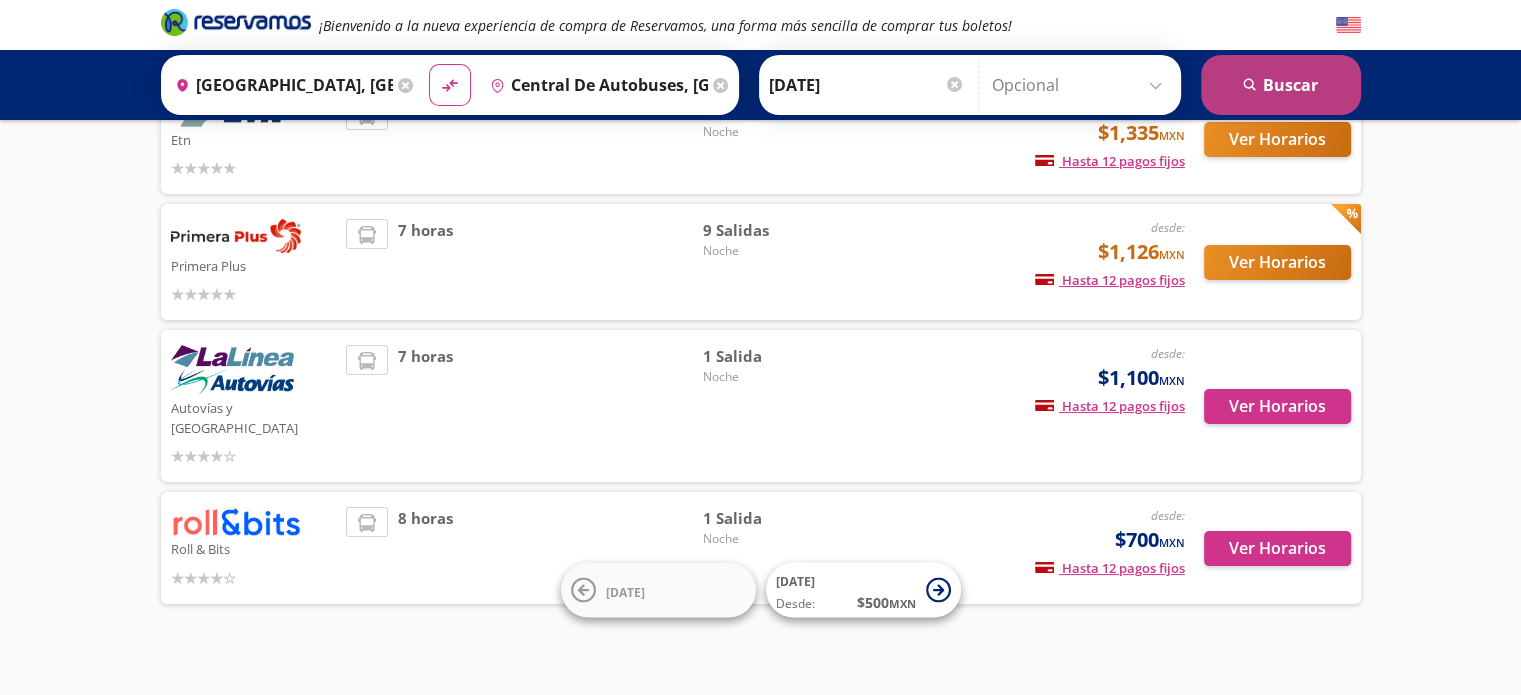 click on "search
[GEOGRAPHIC_DATA]" at bounding box center (1281, 85) 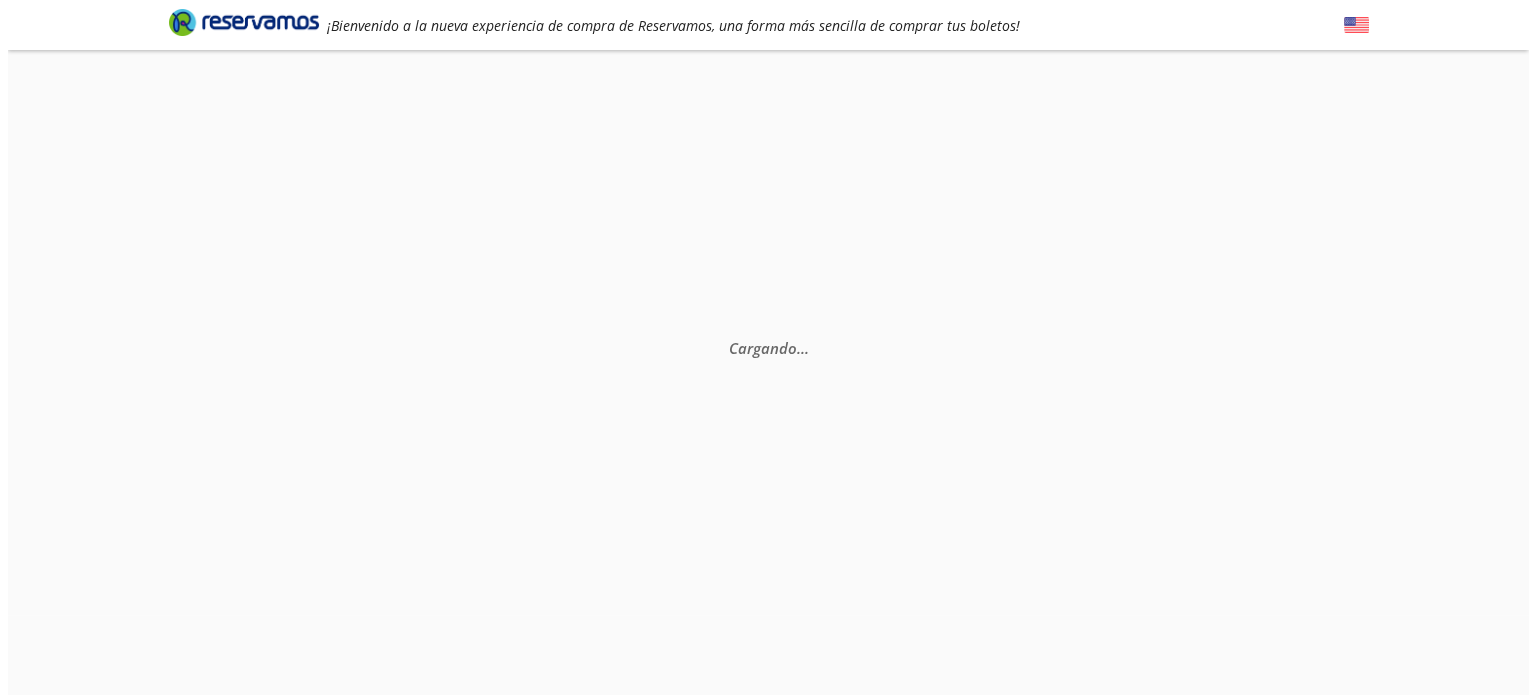 scroll, scrollTop: 0, scrollLeft: 0, axis: both 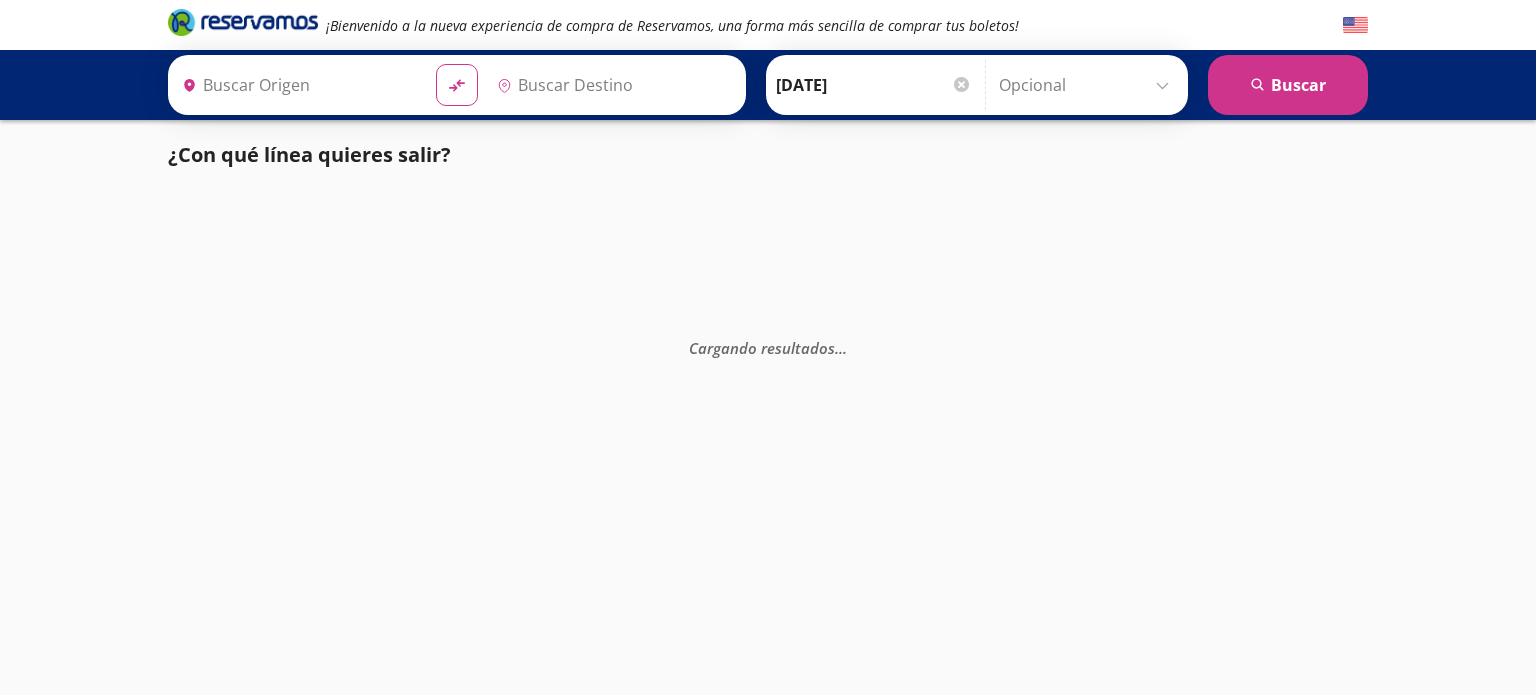 type on "[GEOGRAPHIC_DATA], [GEOGRAPHIC_DATA]" 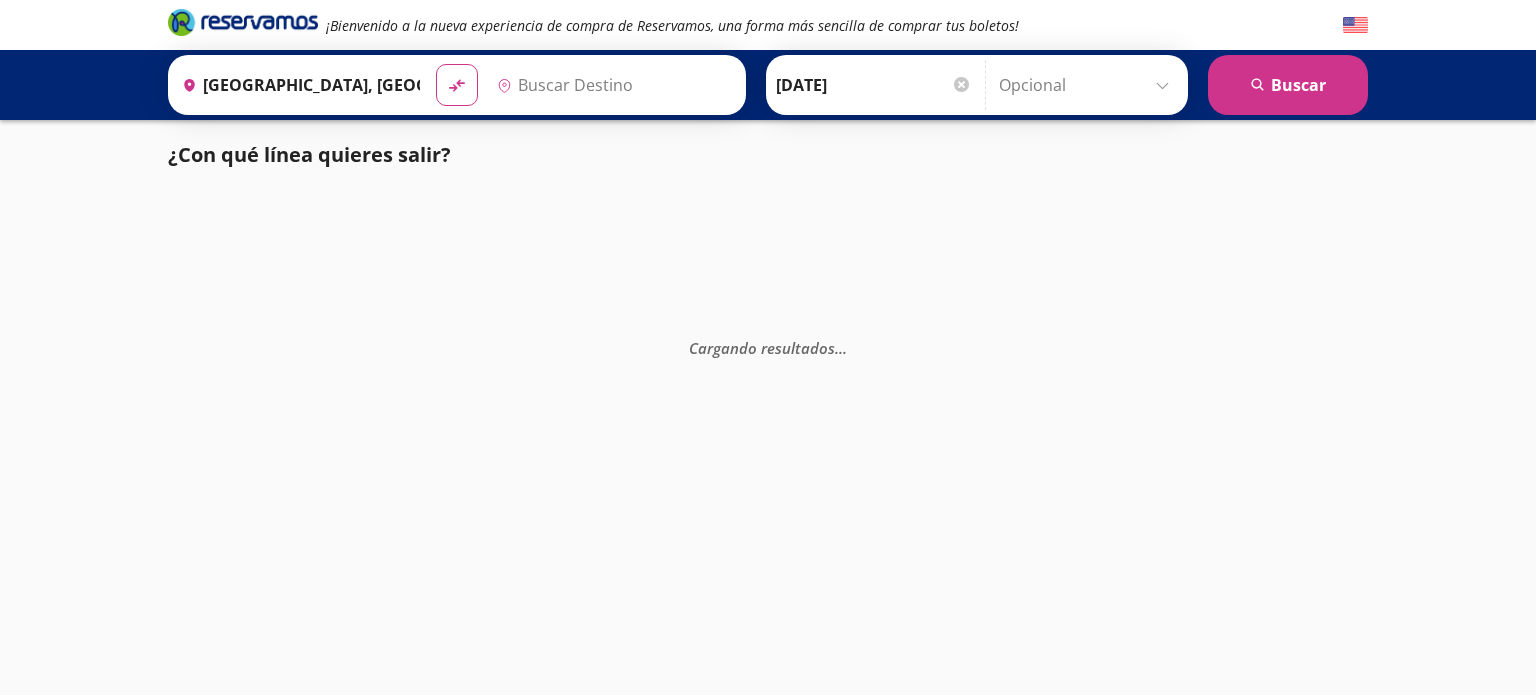 type on "Central de Autobuses, [GEOGRAPHIC_DATA]" 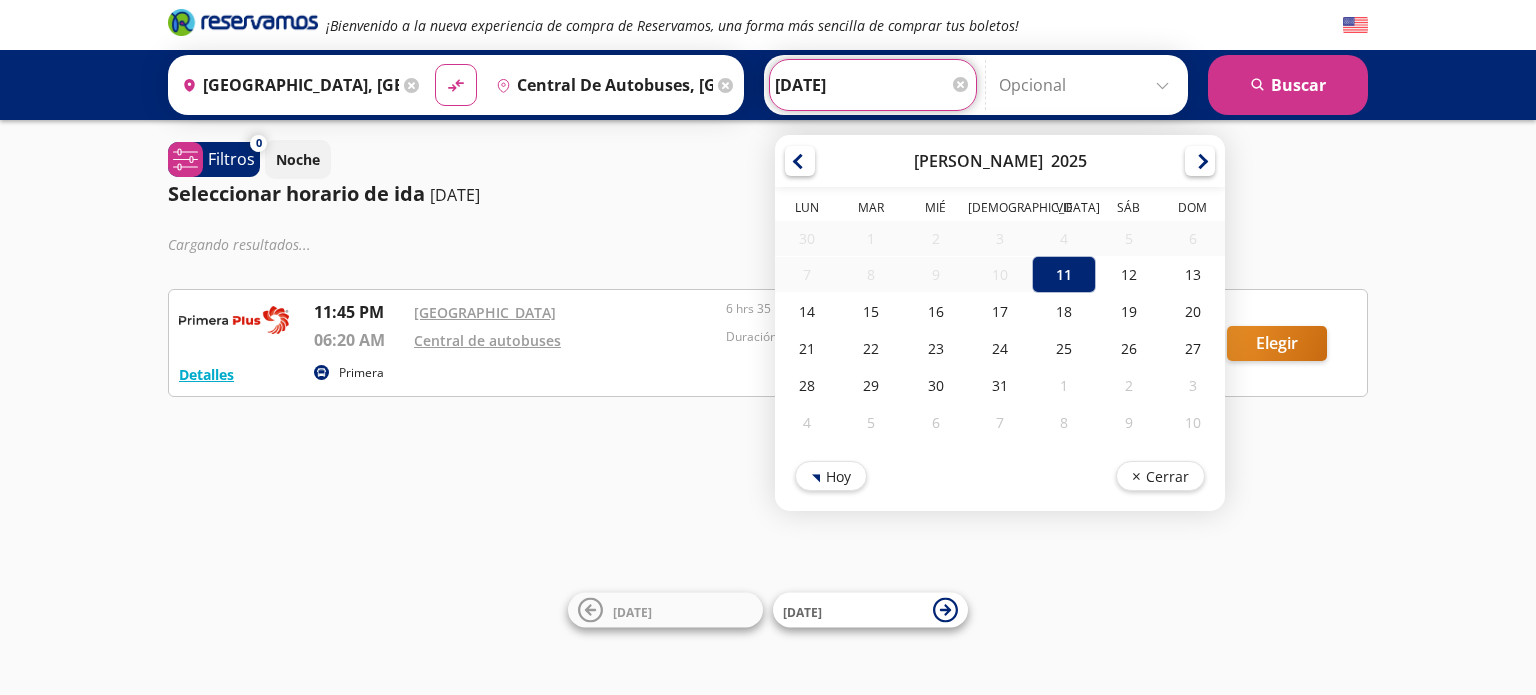 click on "[DATE]" at bounding box center [873, 85] 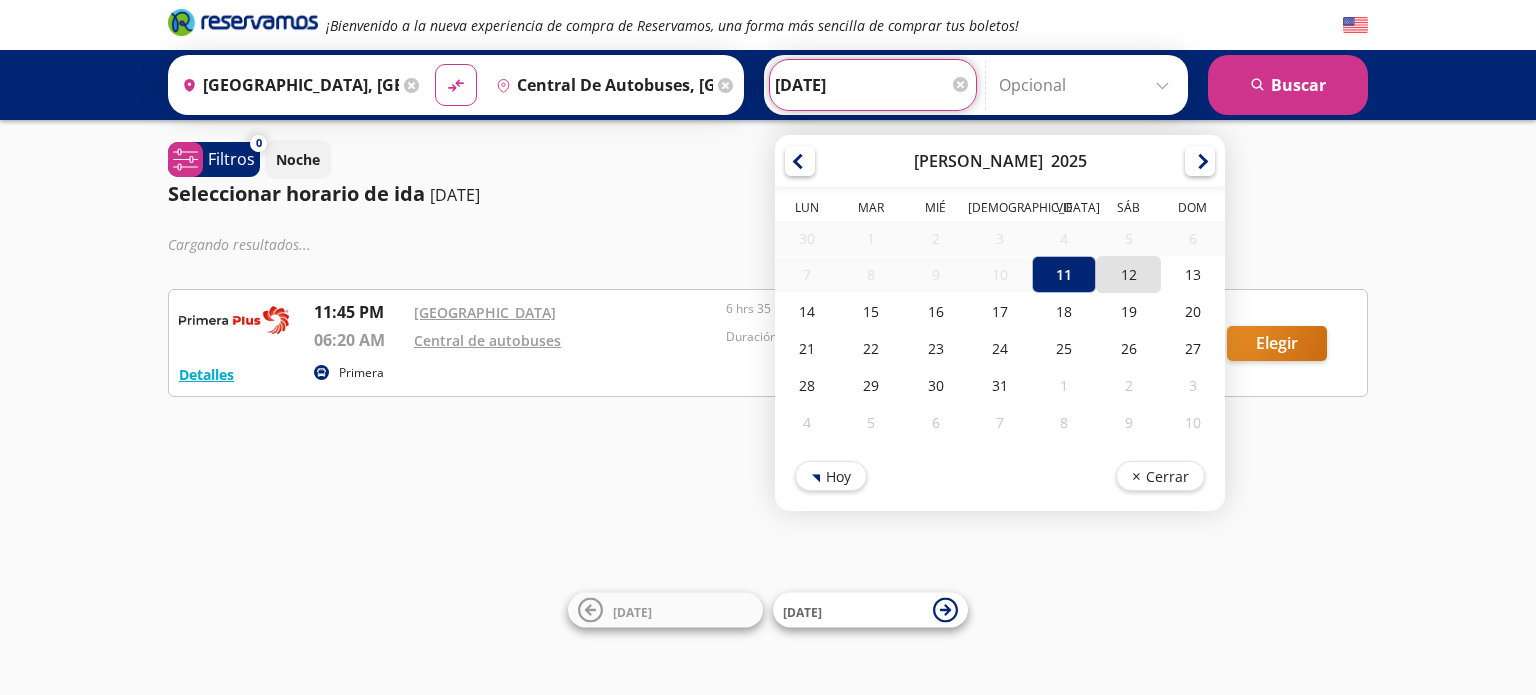 click on "12" at bounding box center (1128, 274) 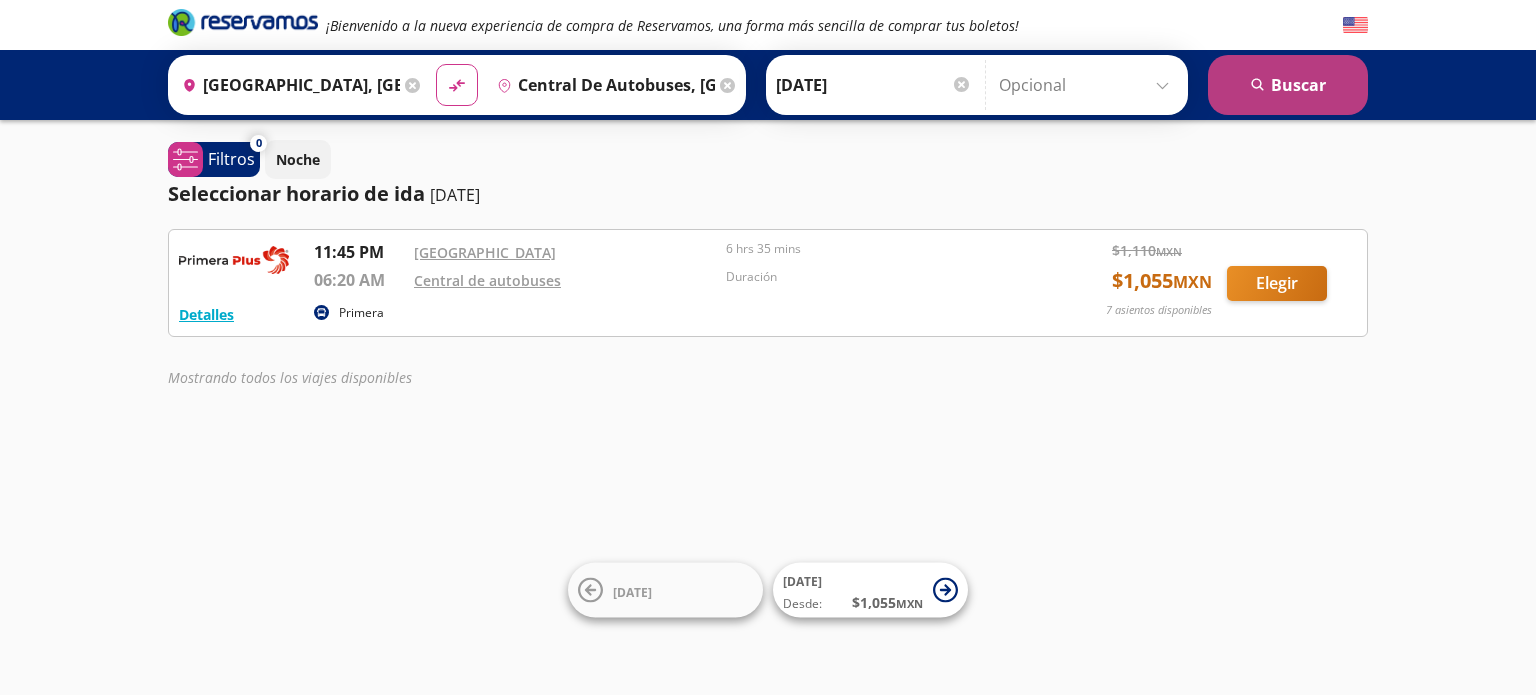 click on "search
[GEOGRAPHIC_DATA]" at bounding box center (1288, 85) 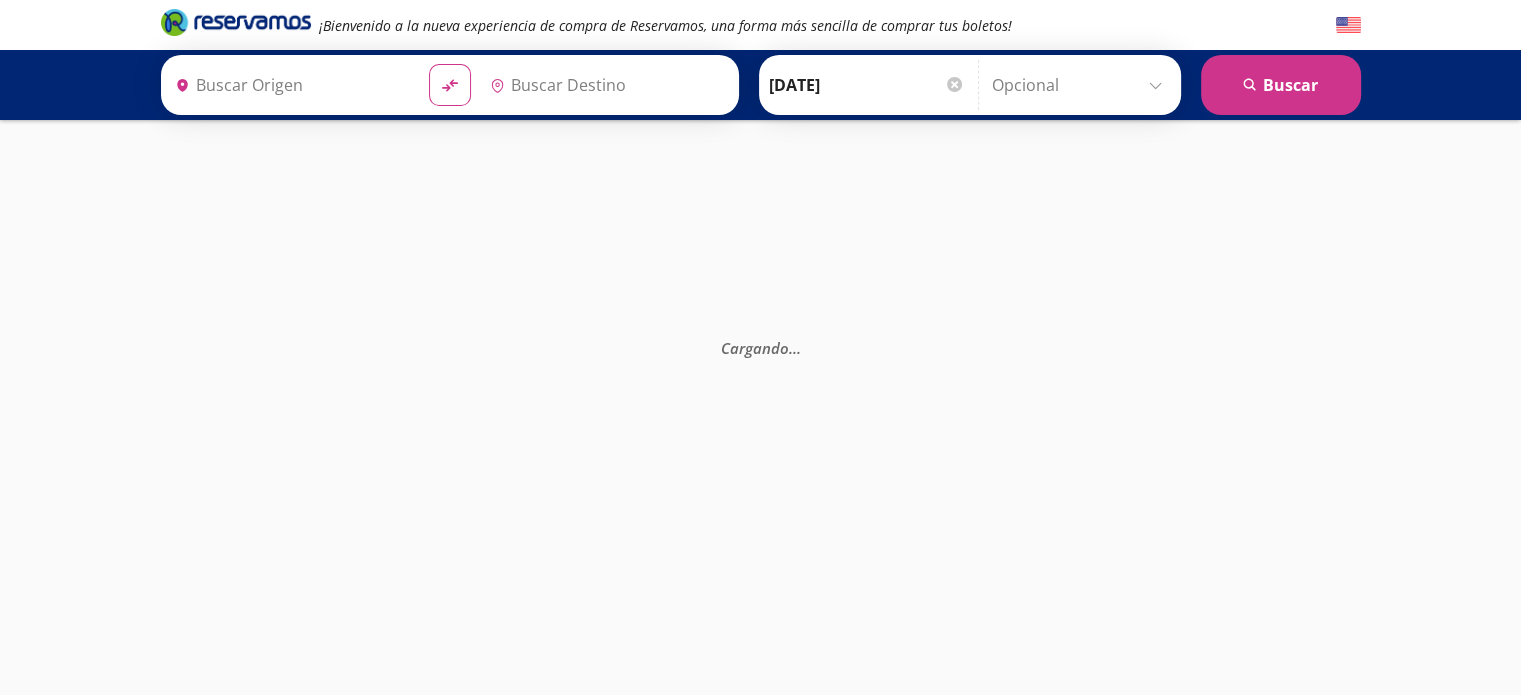 type on "[GEOGRAPHIC_DATA], [GEOGRAPHIC_DATA]" 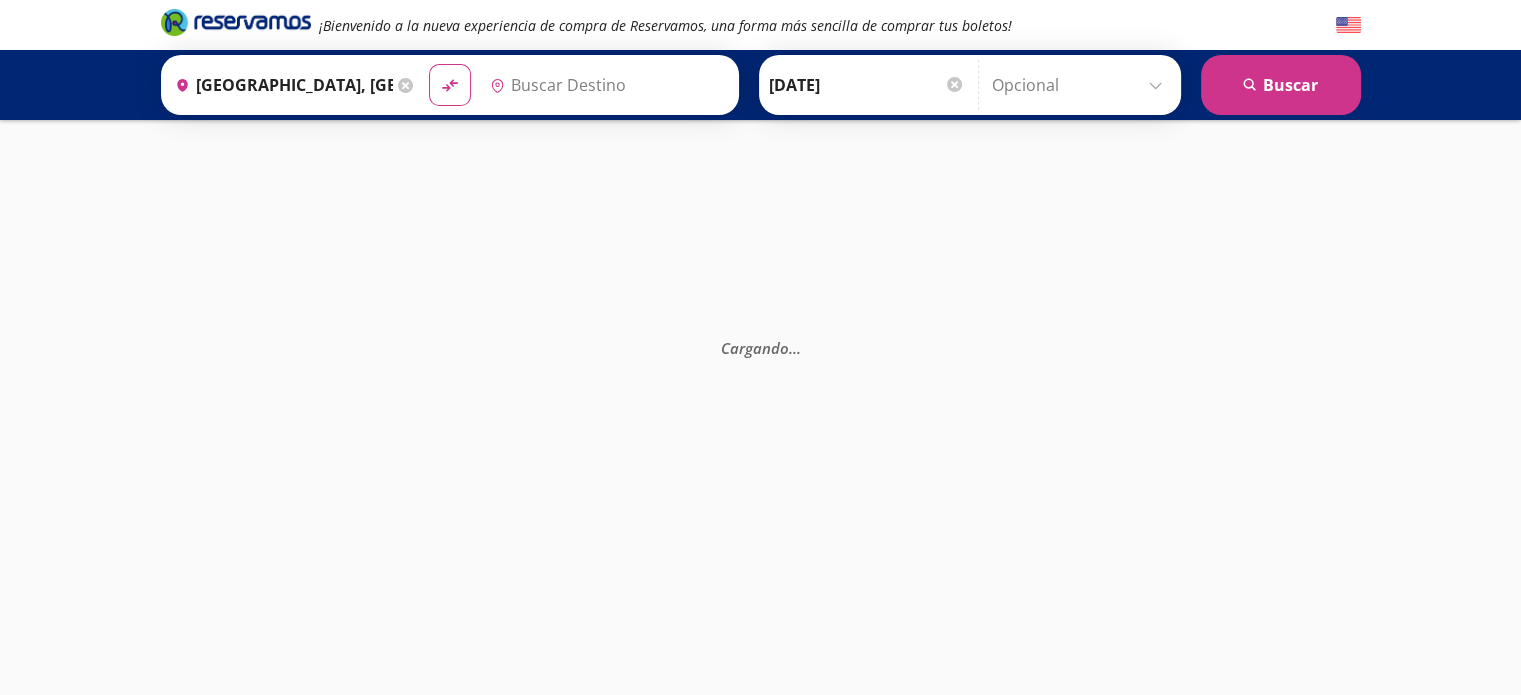 type on "Central de Autobuses, [GEOGRAPHIC_DATA]" 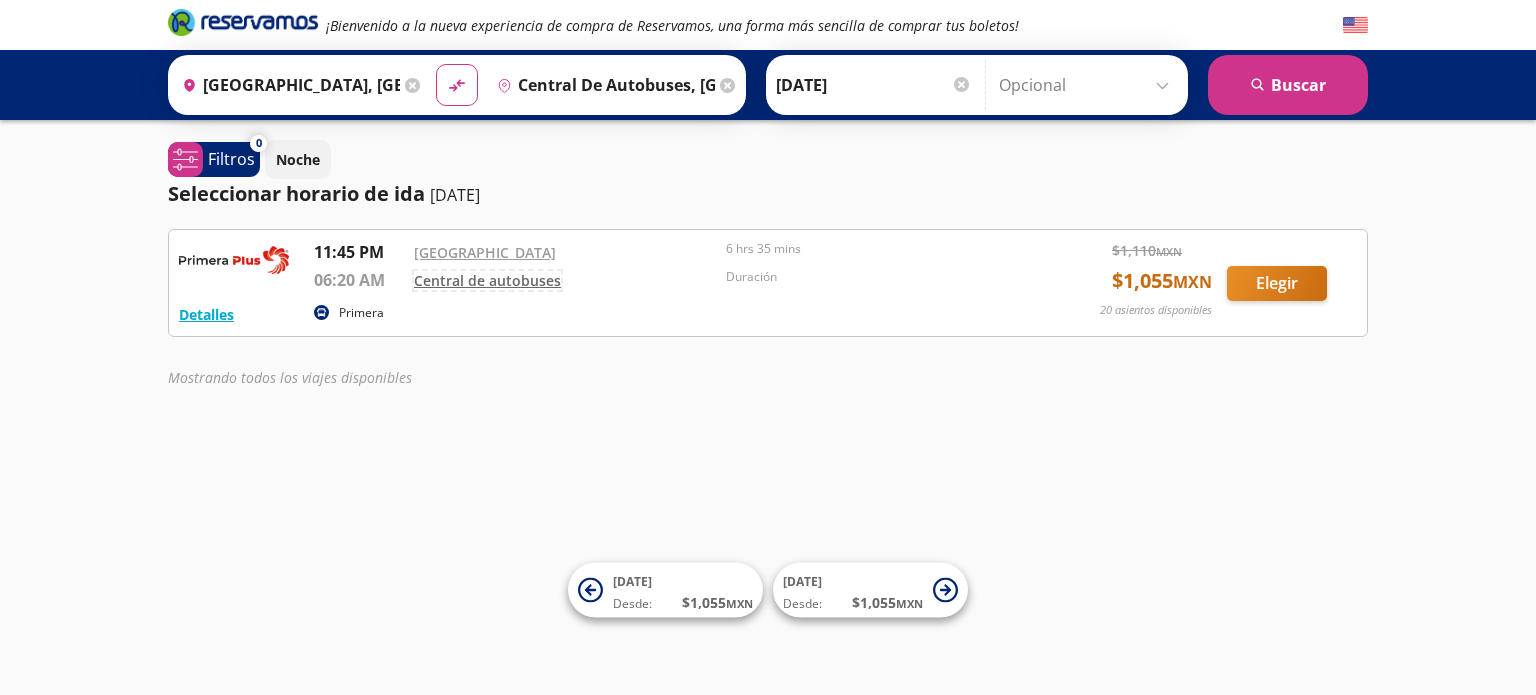click on "Central de autobuses" at bounding box center [487, 280] 